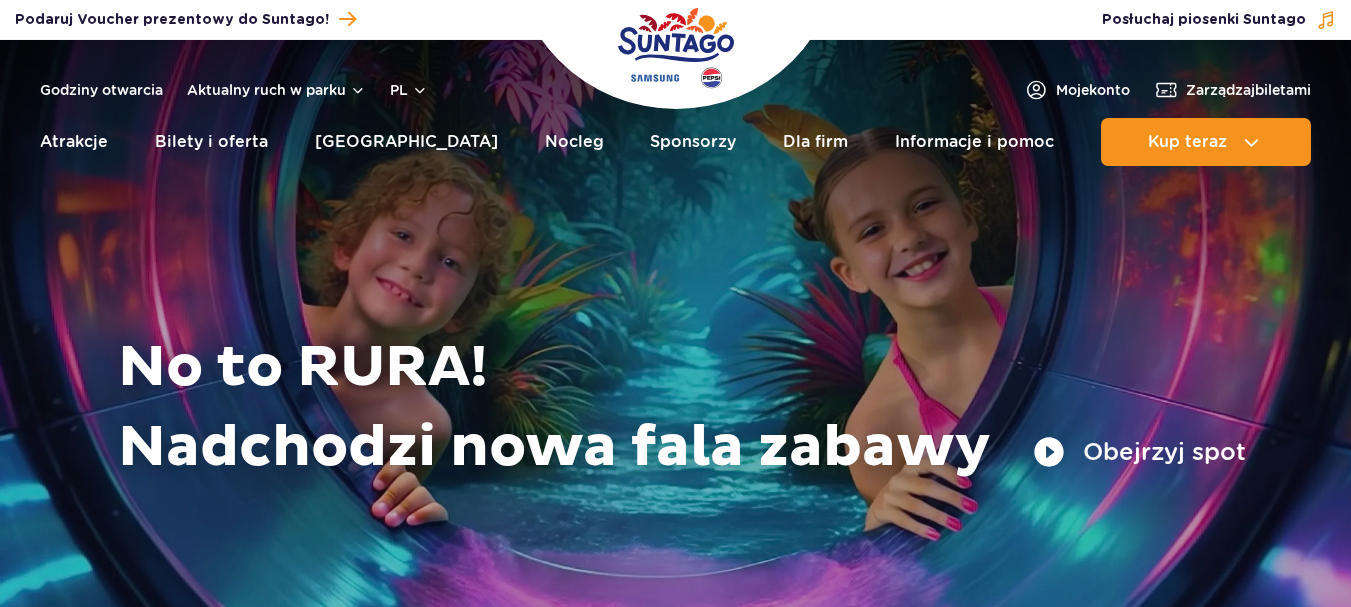 scroll, scrollTop: 0, scrollLeft: 0, axis: both 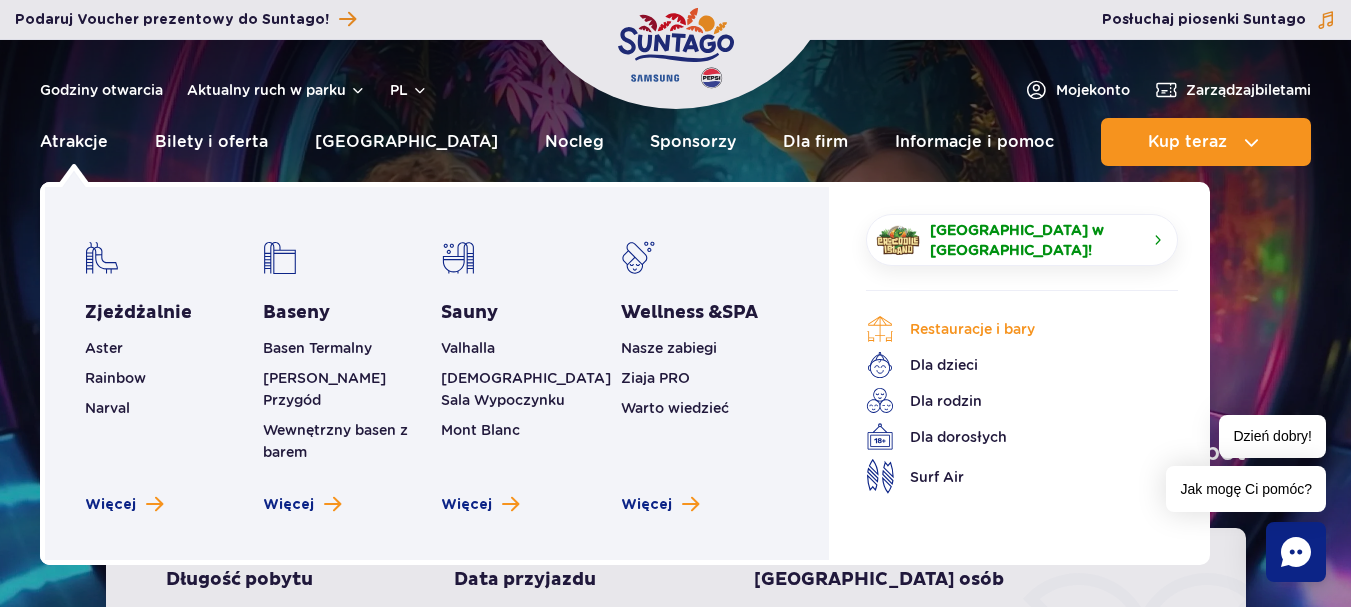 click on "Restauracje i bary" at bounding box center (1007, 329) 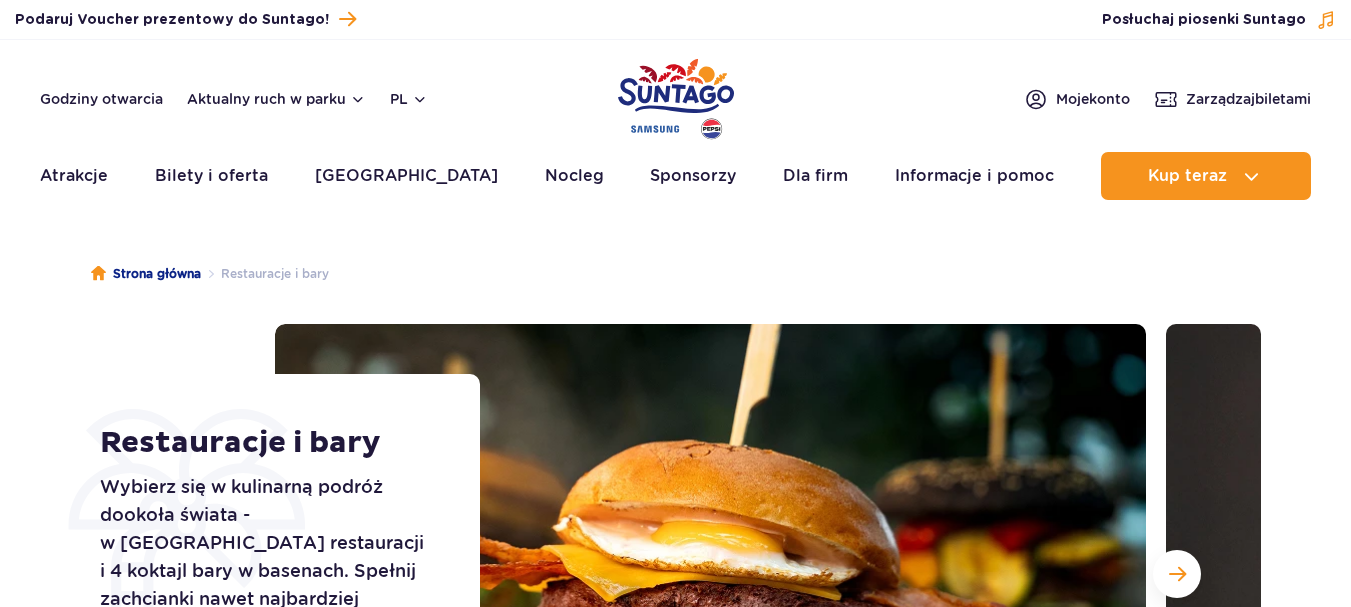scroll, scrollTop: 0, scrollLeft: 0, axis: both 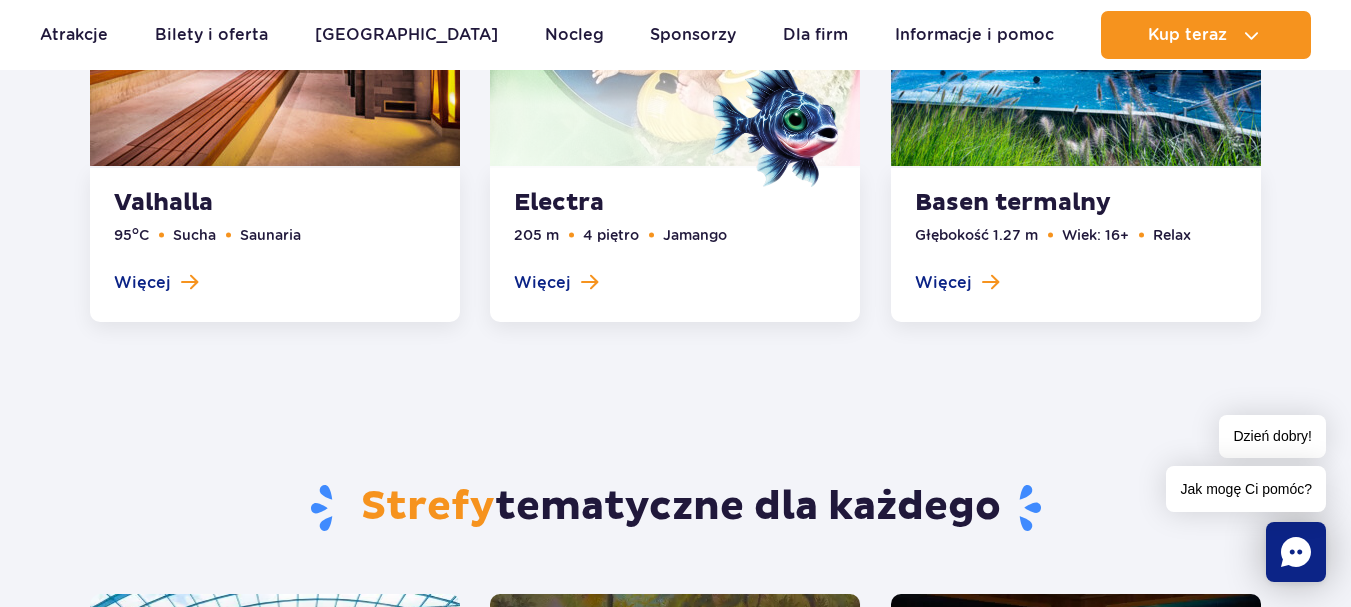 click at bounding box center [675, 87] 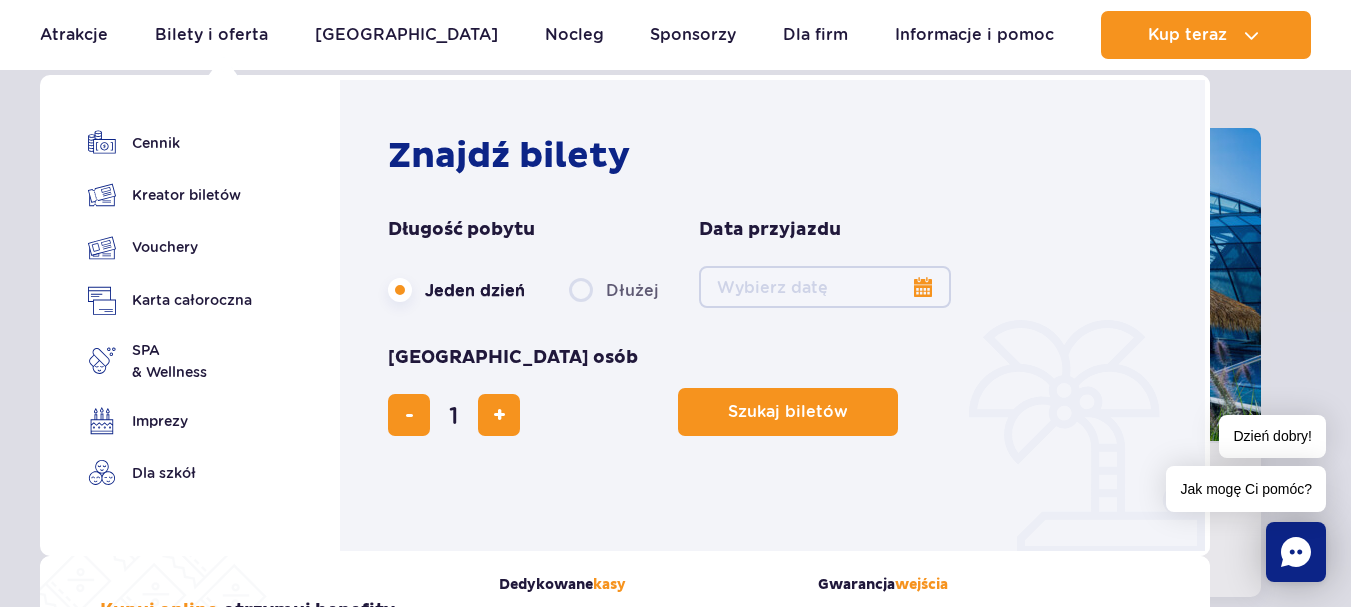 scroll, scrollTop: 2900, scrollLeft: 0, axis: vertical 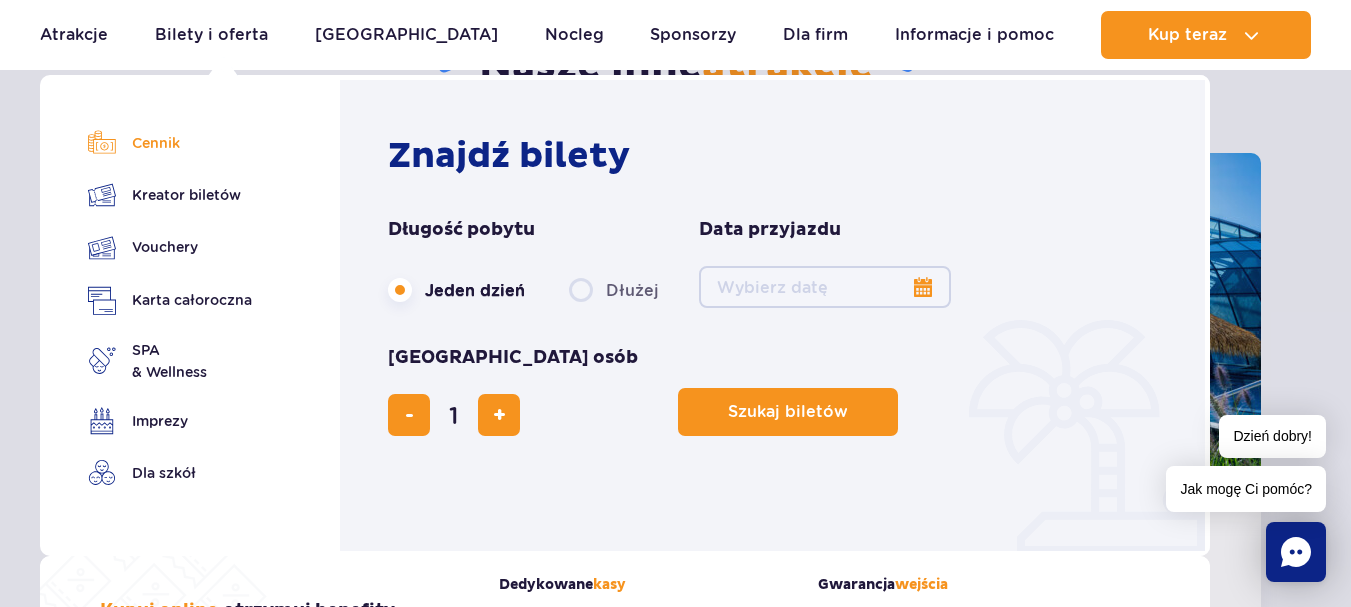 click on "Cennik" at bounding box center [170, 143] 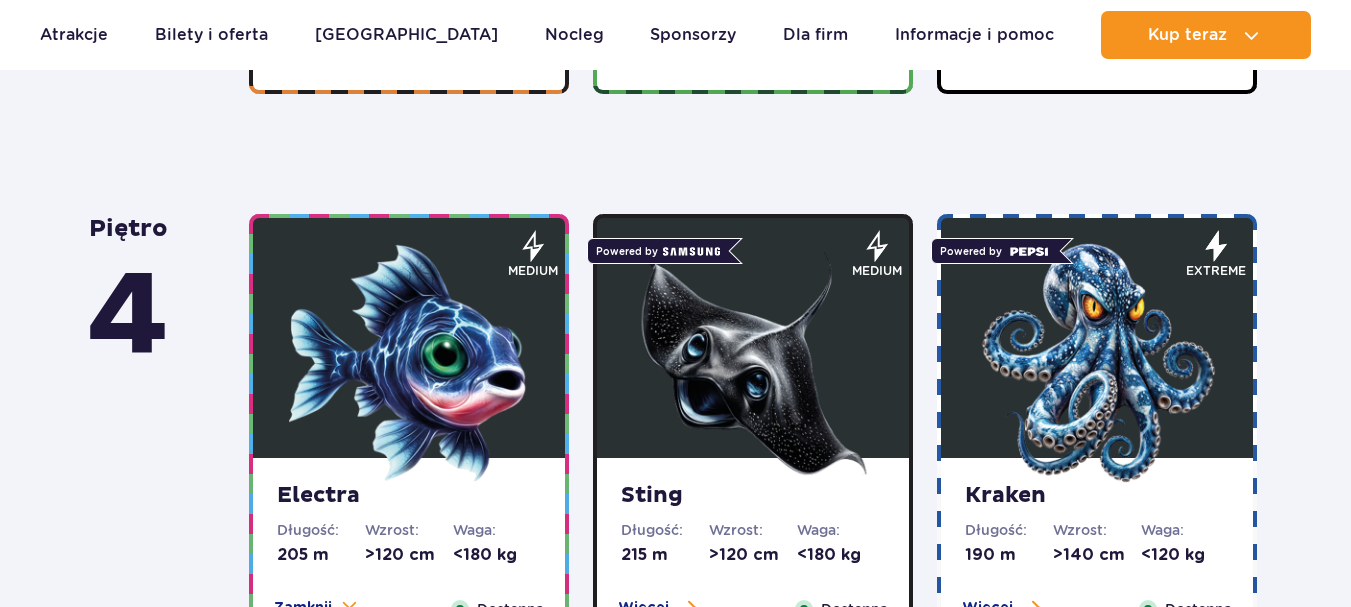 scroll, scrollTop: 0, scrollLeft: 0, axis: both 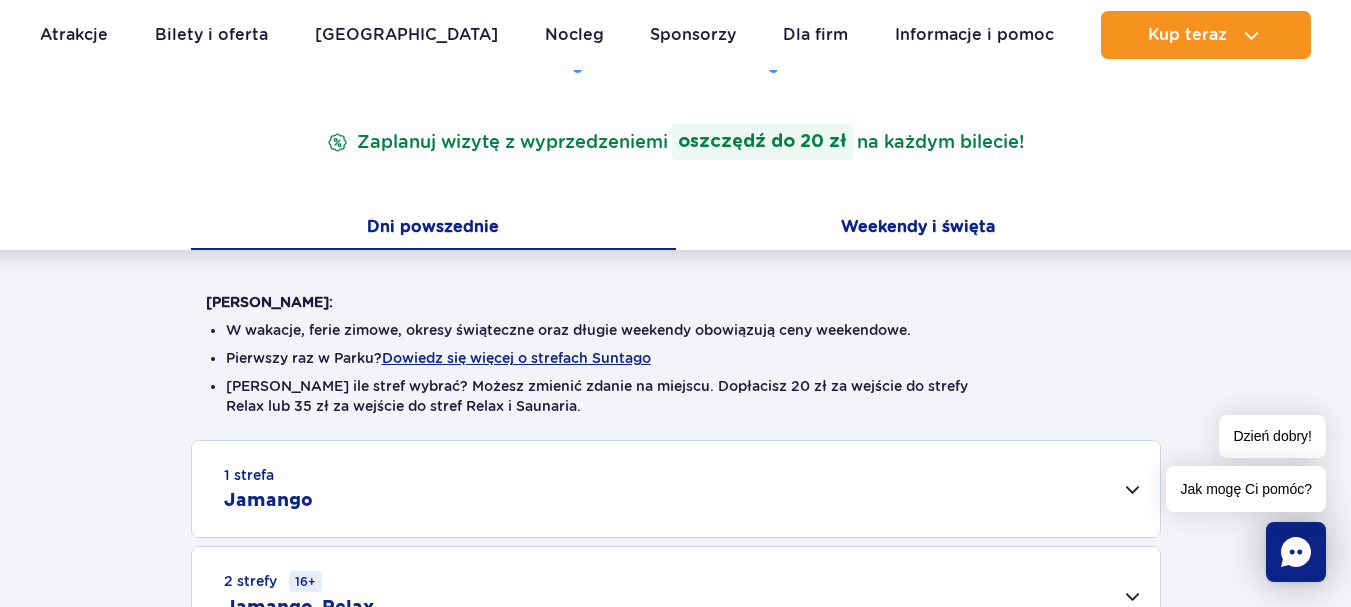 click on "Weekendy i święta" at bounding box center (918, 229) 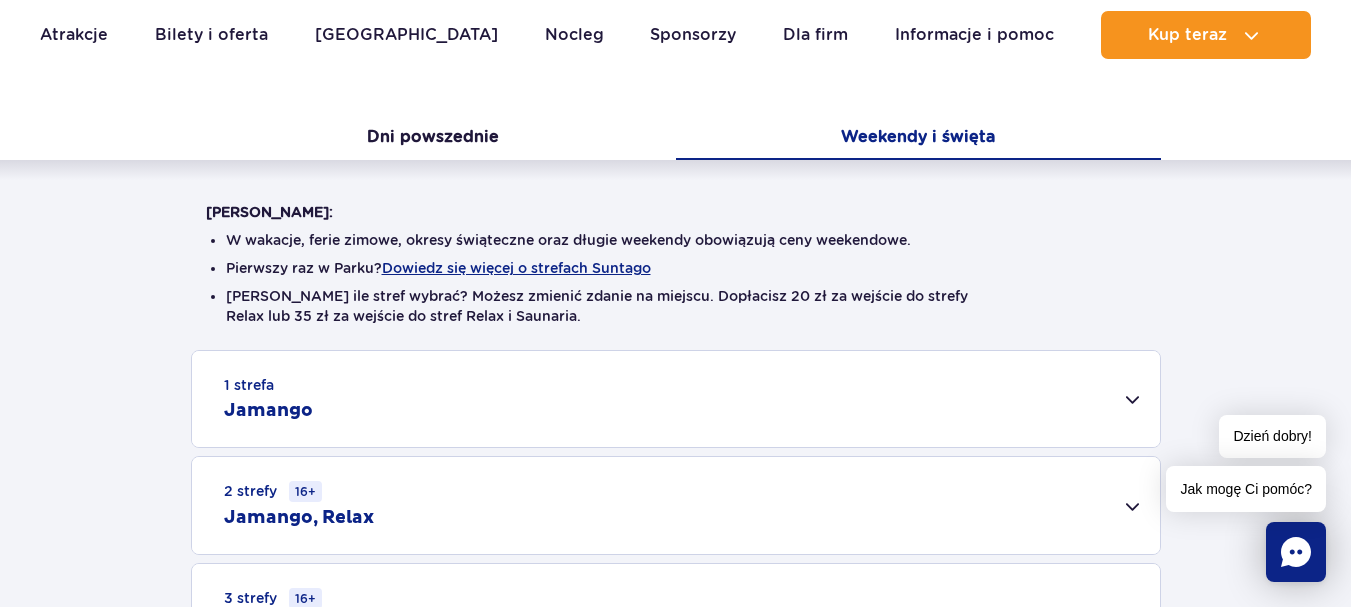 scroll, scrollTop: 500, scrollLeft: 0, axis: vertical 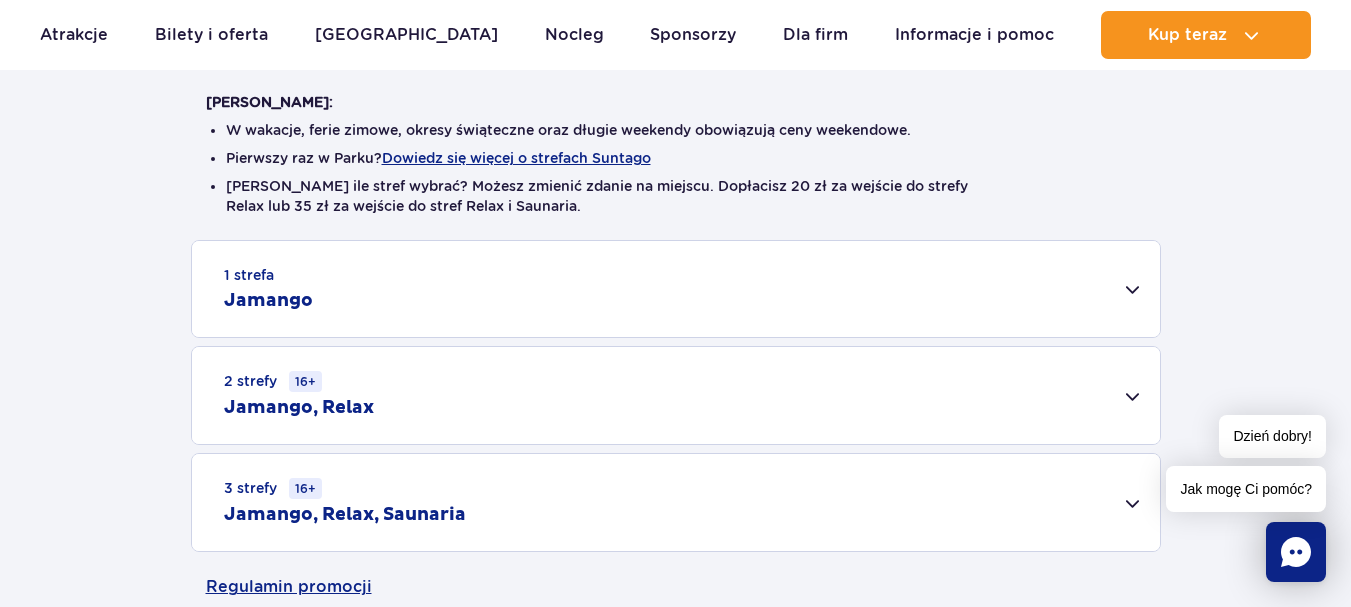 click on "1 strefa
Jamango" at bounding box center [676, 289] 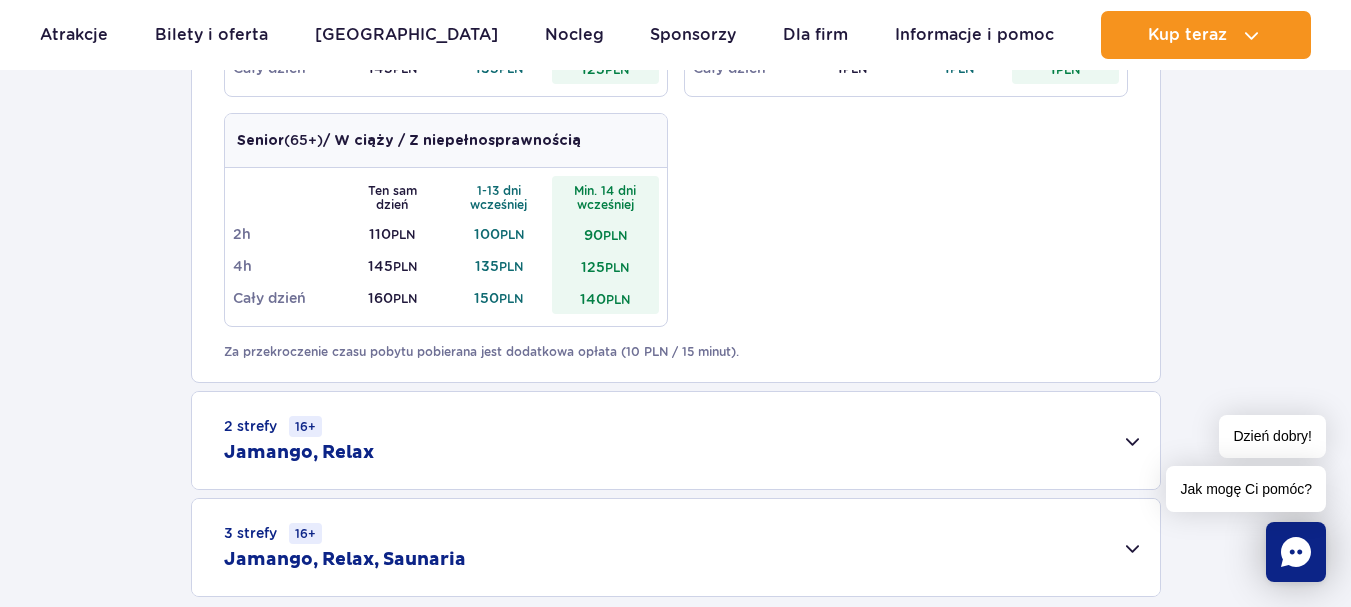 scroll, scrollTop: 1300, scrollLeft: 0, axis: vertical 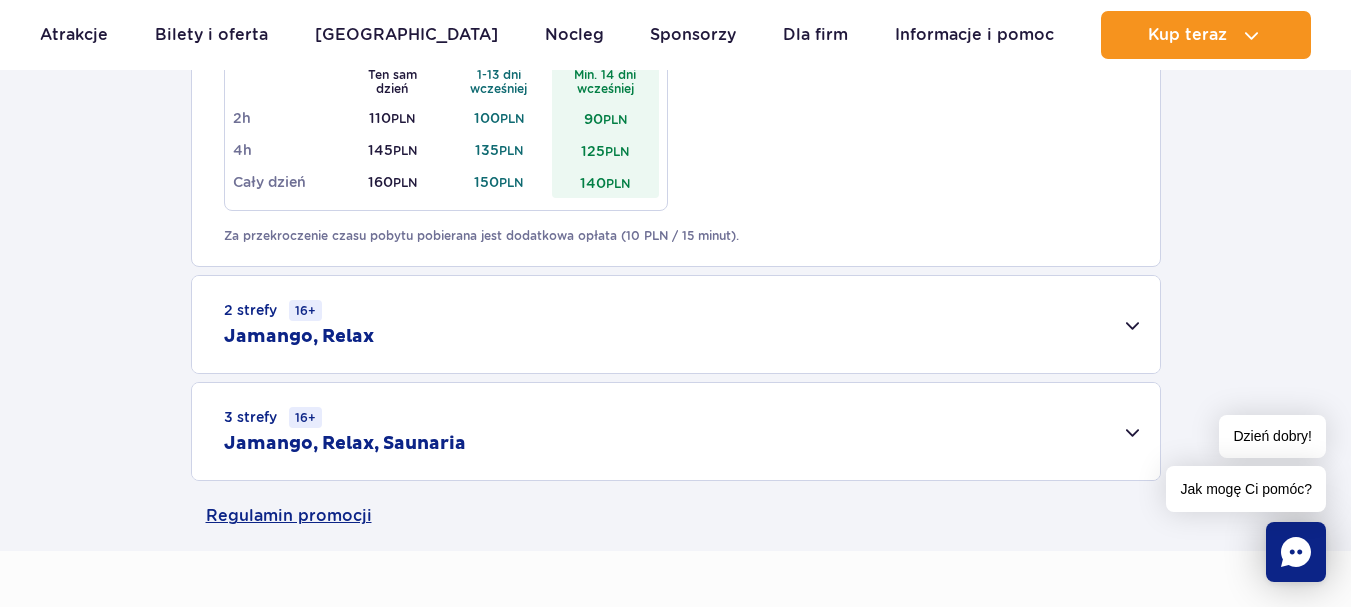 click on "3 strefy  16+
Jamango, Relax, Saunaria" at bounding box center (676, 431) 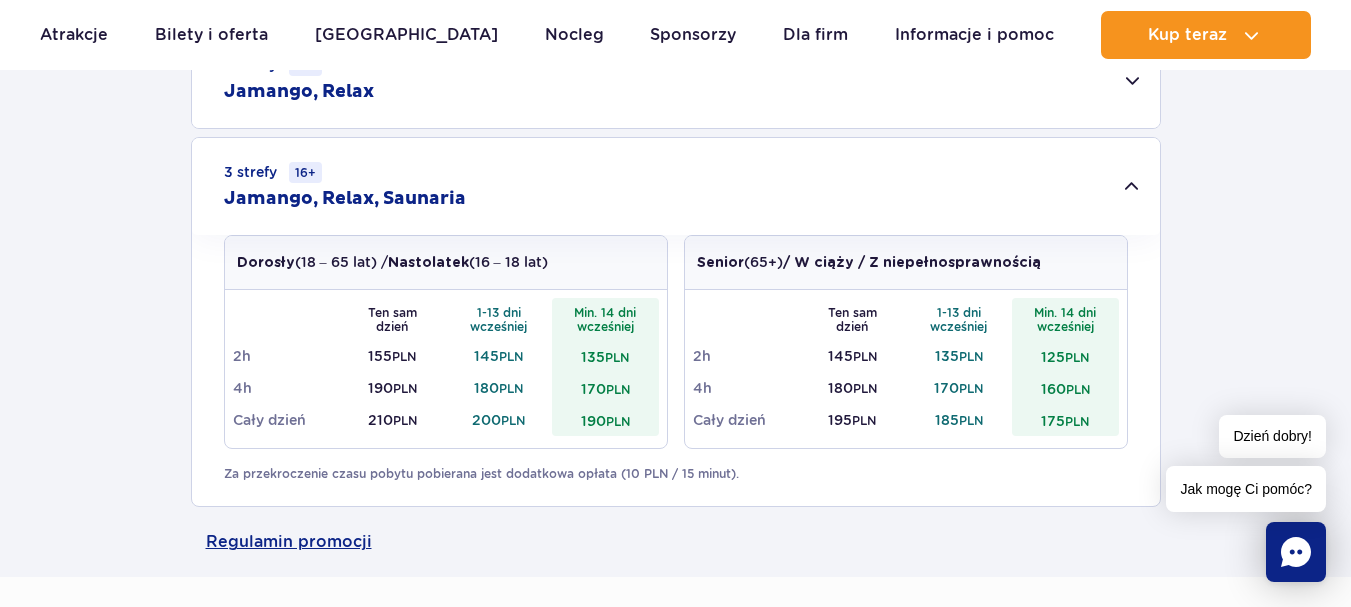 scroll, scrollTop: 1400, scrollLeft: 0, axis: vertical 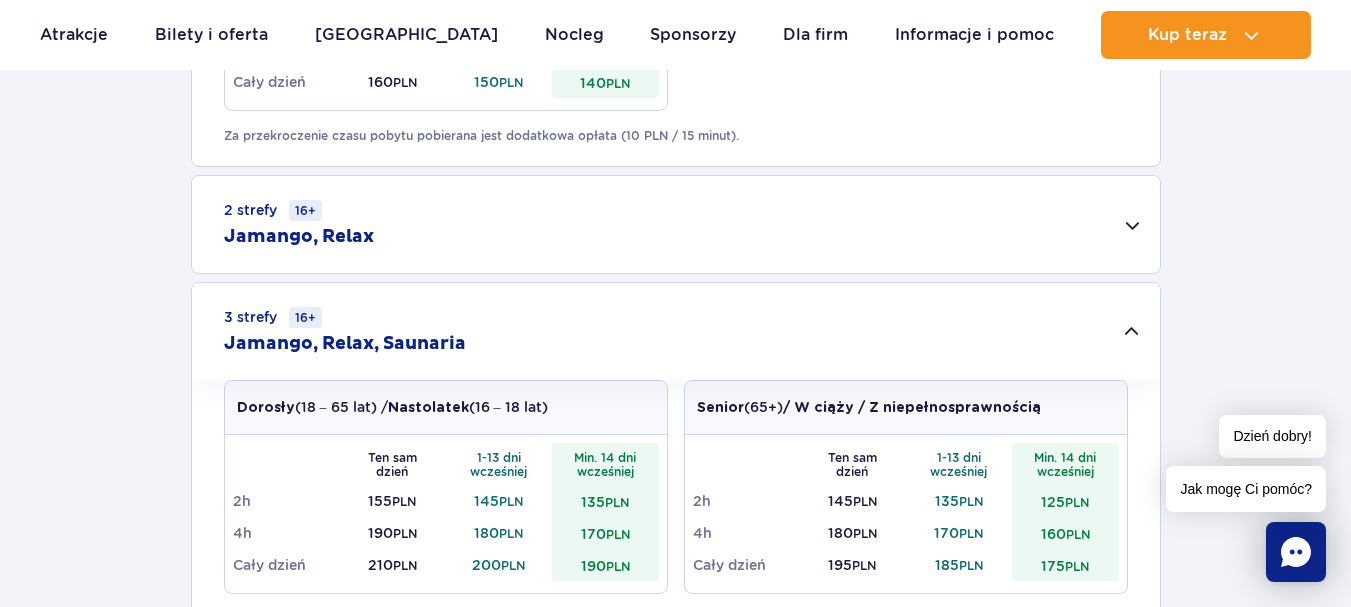 click on "2 strefy  16+
Jamango, Relax" at bounding box center [676, 224] 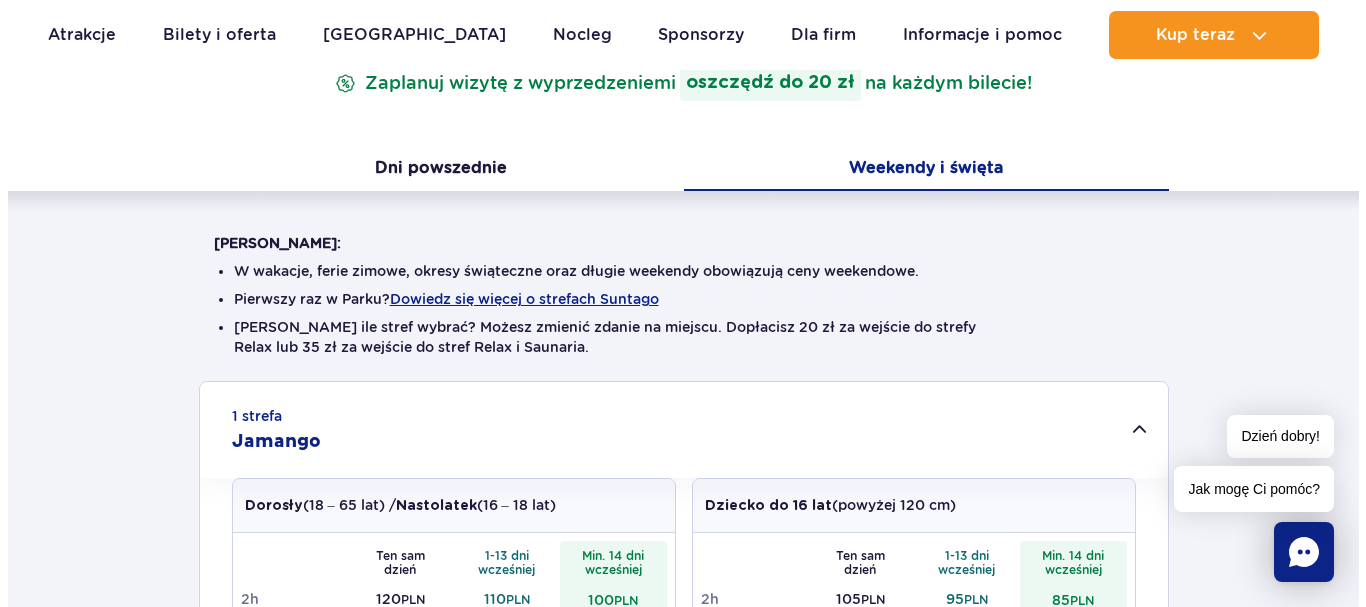 scroll, scrollTop: 200, scrollLeft: 0, axis: vertical 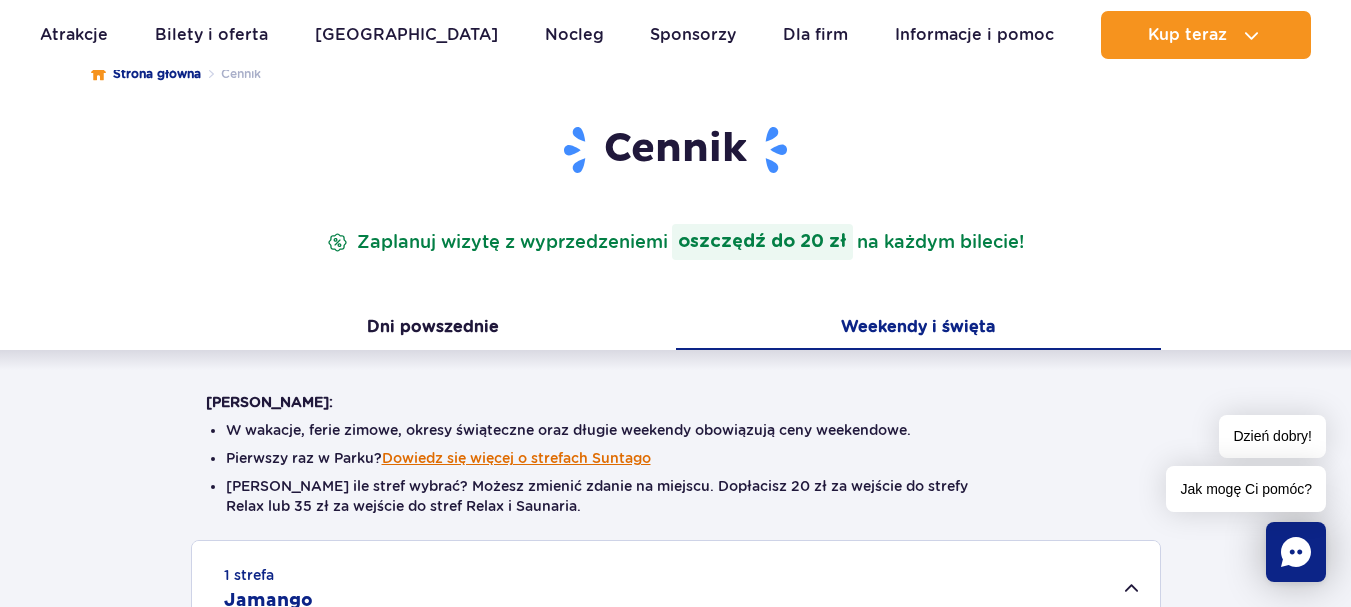 click on "Dowiedz się więcej o strefach Suntago" at bounding box center [516, 458] 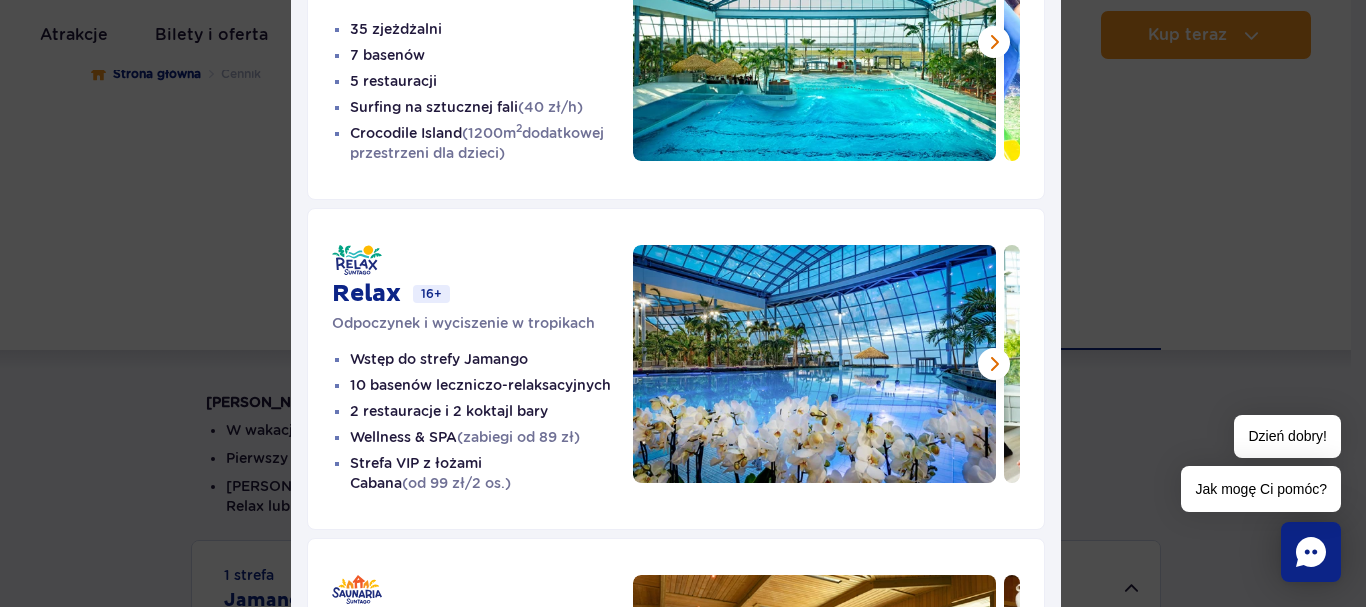 scroll, scrollTop: 300, scrollLeft: 0, axis: vertical 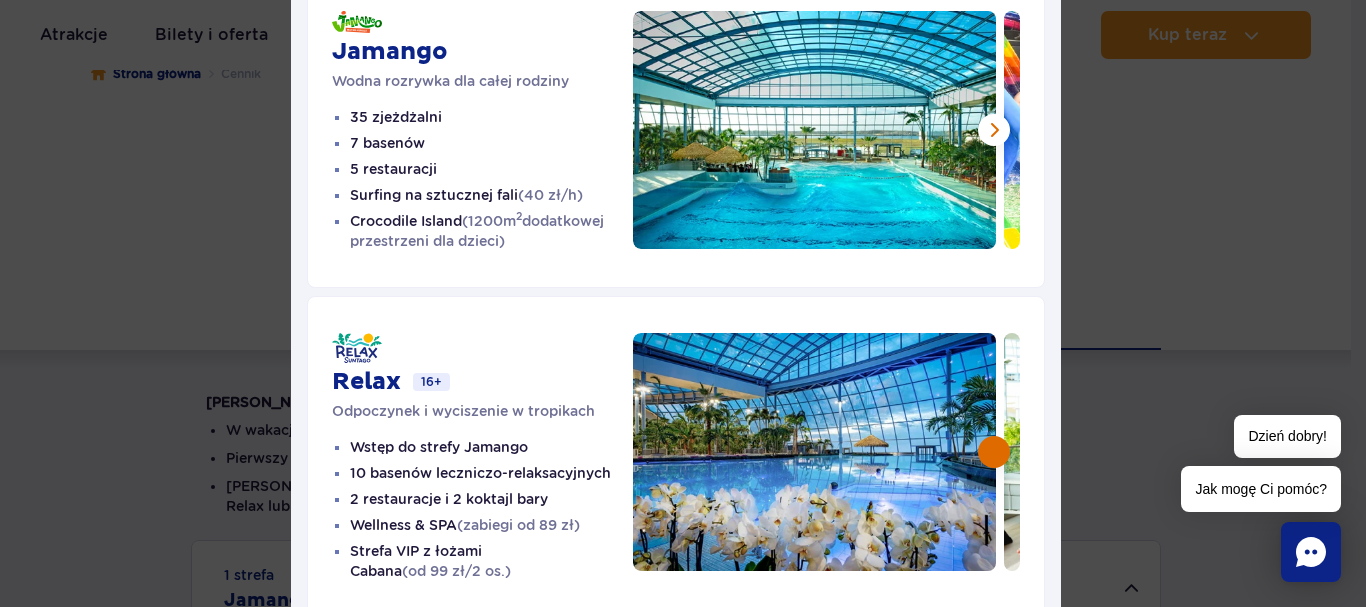 click at bounding box center [994, 452] 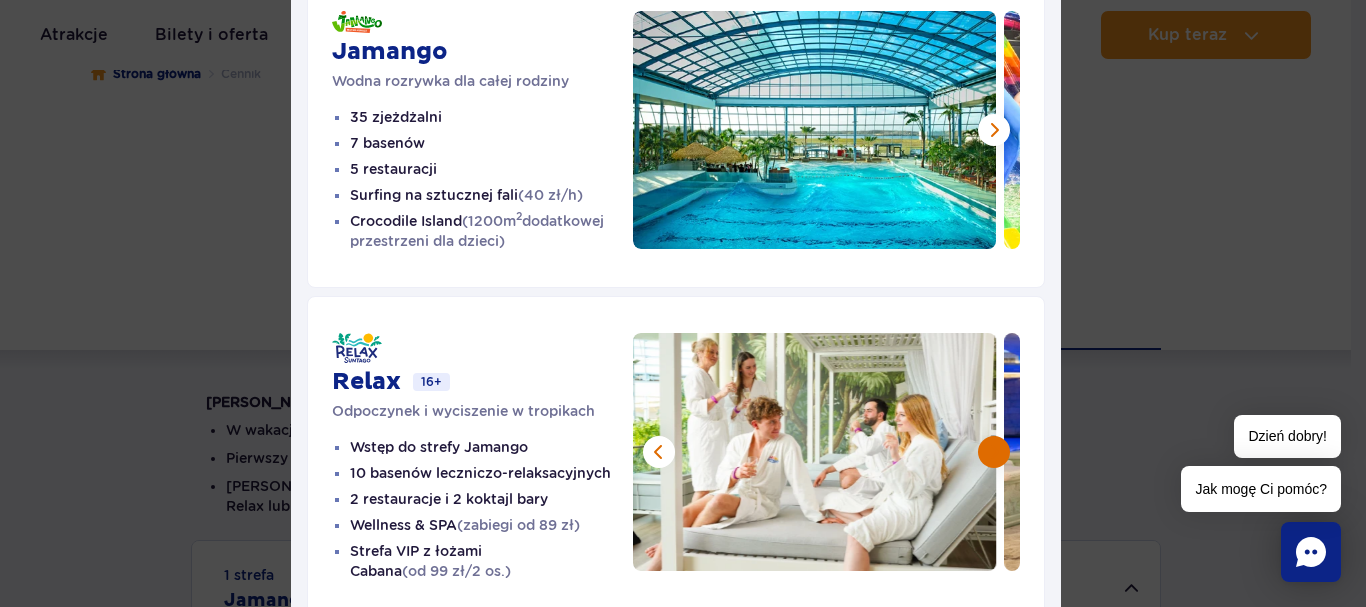 click at bounding box center [994, 452] 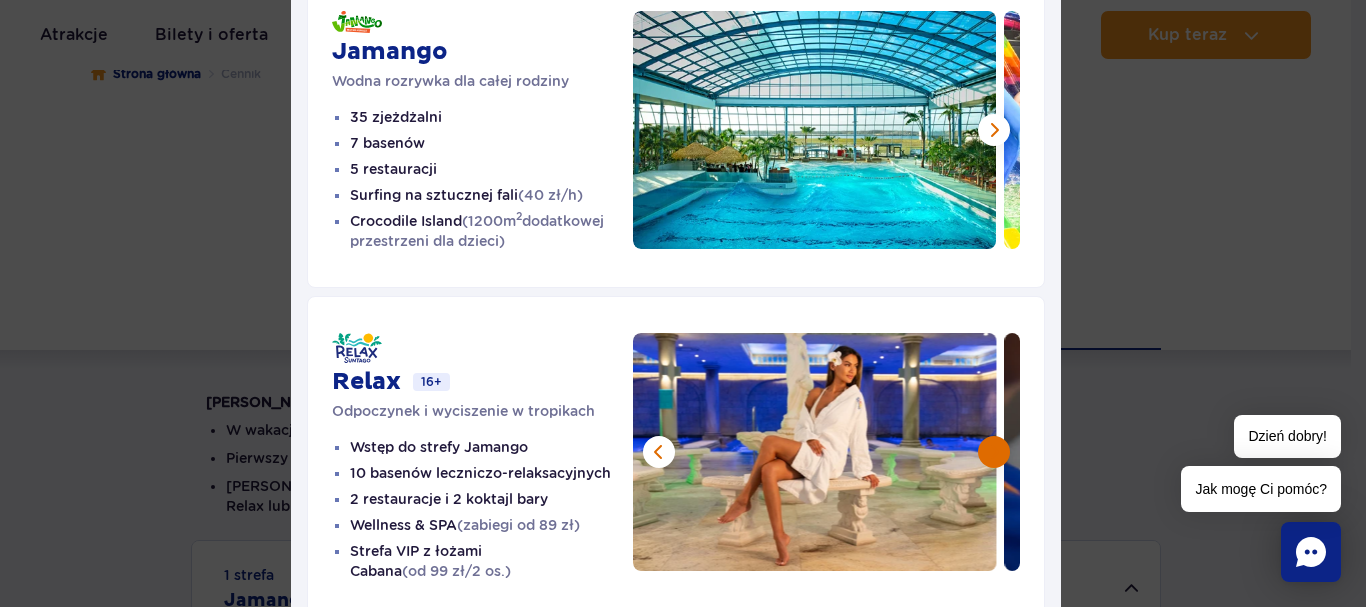 click at bounding box center (994, 452) 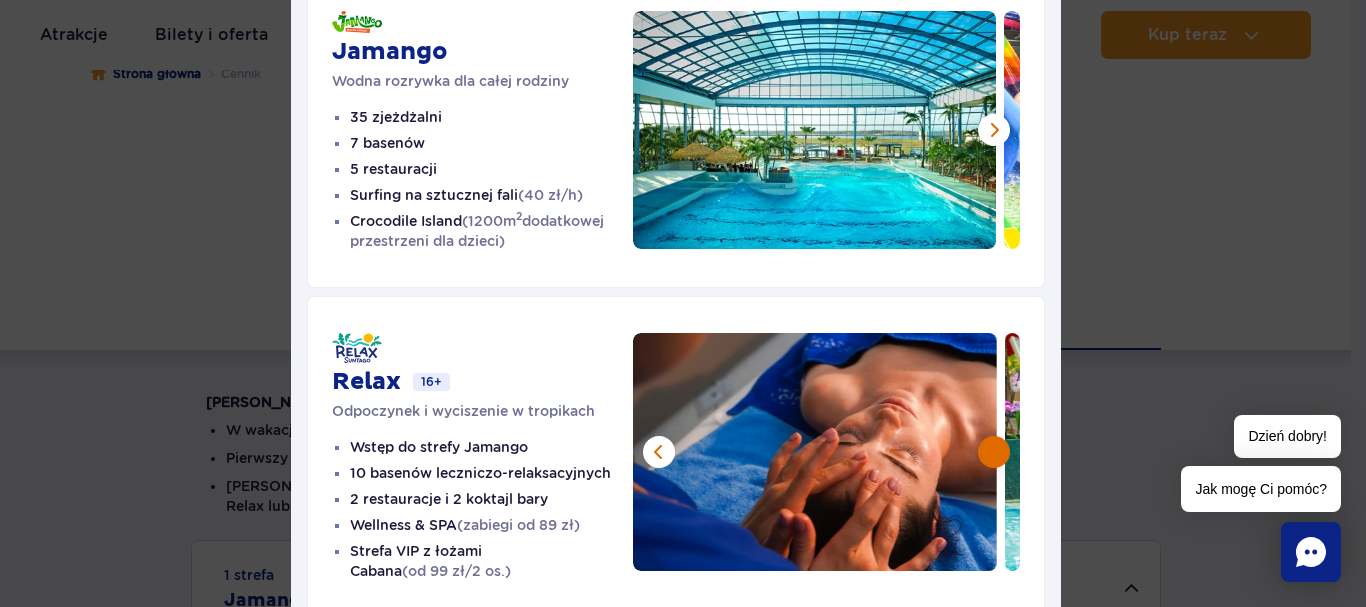 click at bounding box center [994, 452] 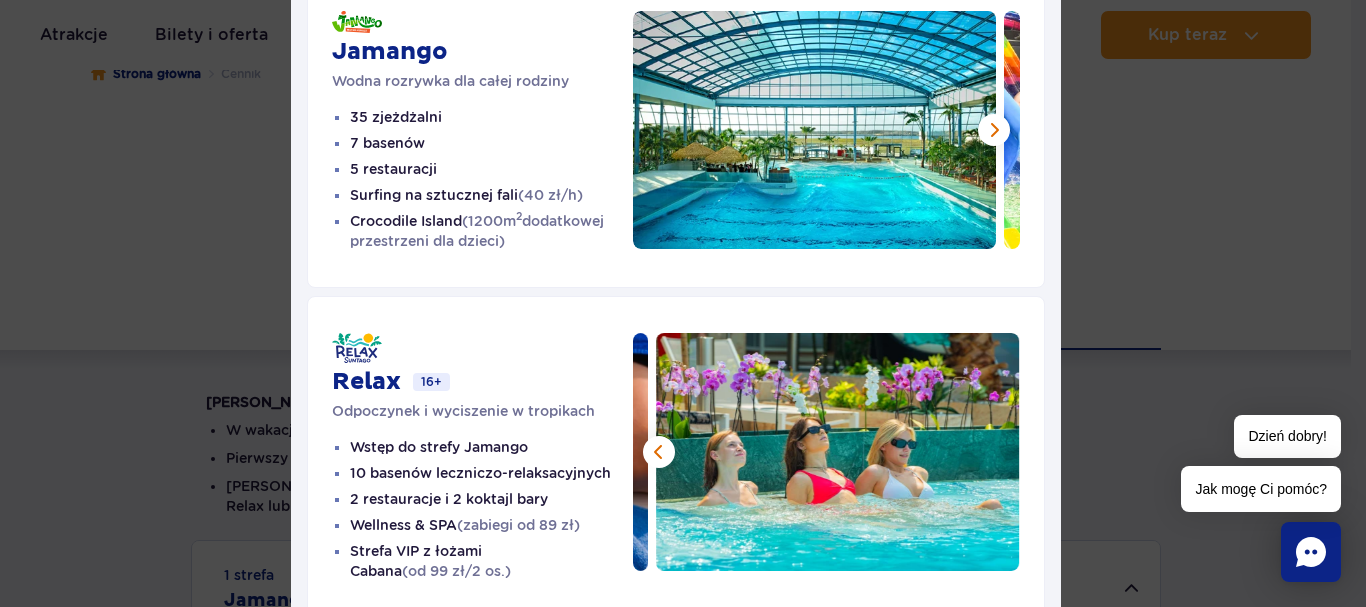 click at bounding box center (838, 452) 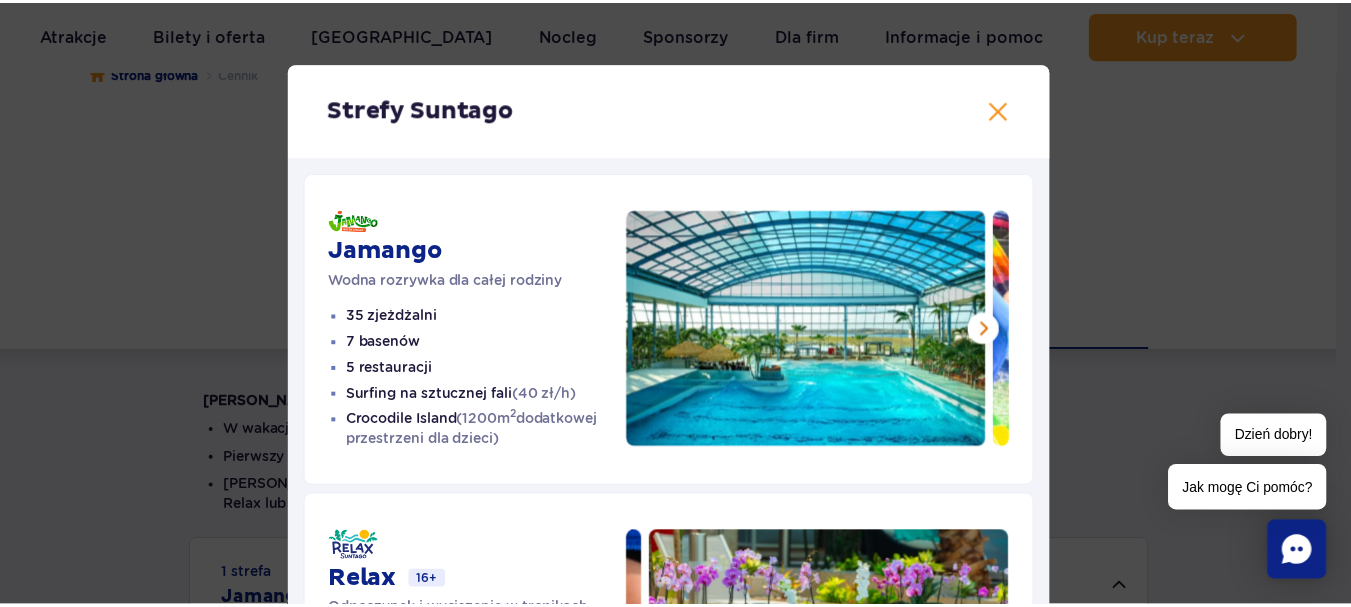 scroll, scrollTop: 0, scrollLeft: 0, axis: both 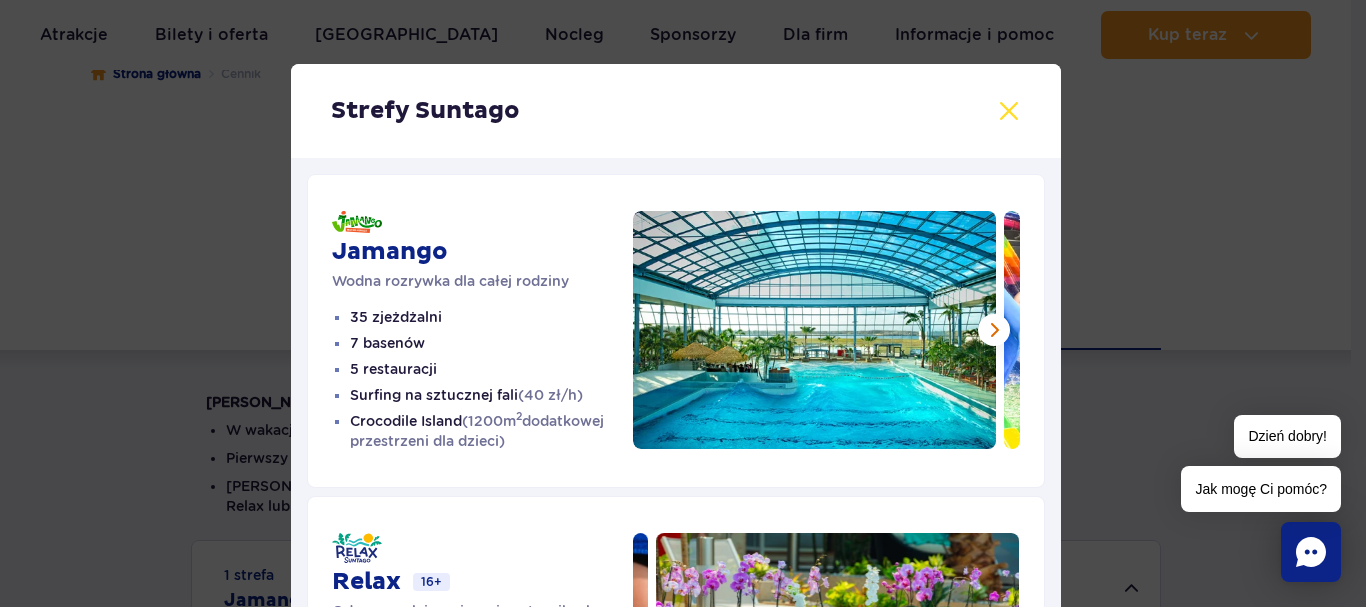 click at bounding box center (1009, 111) 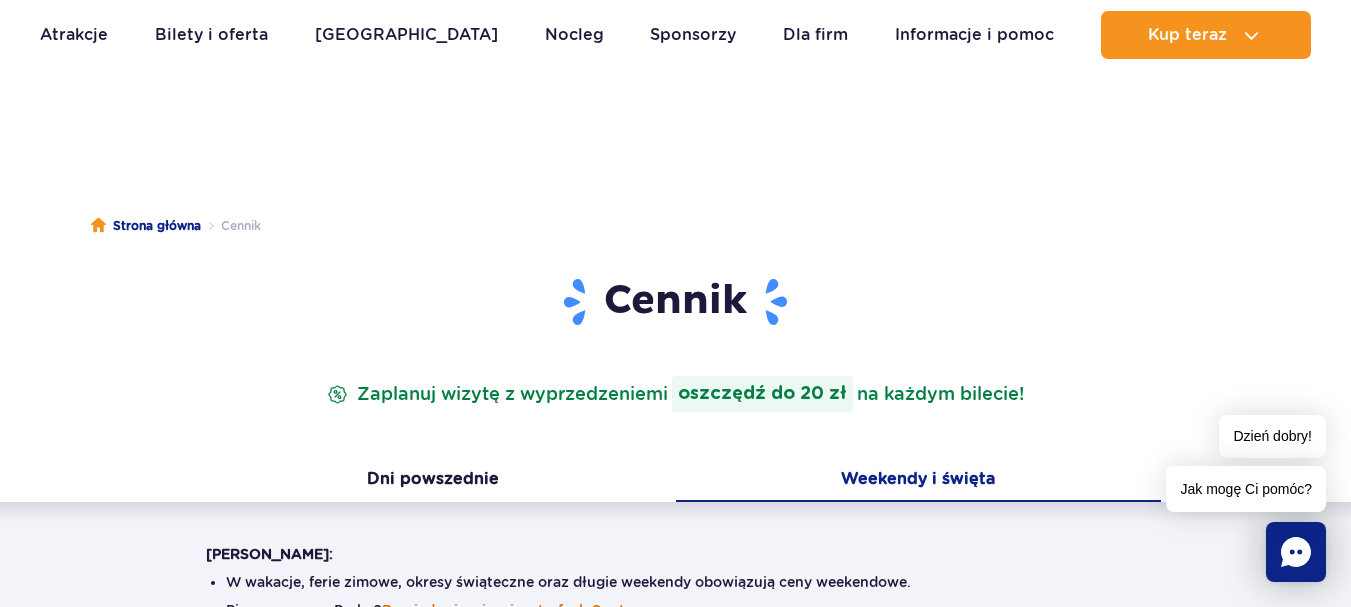scroll, scrollTop: 0, scrollLeft: 0, axis: both 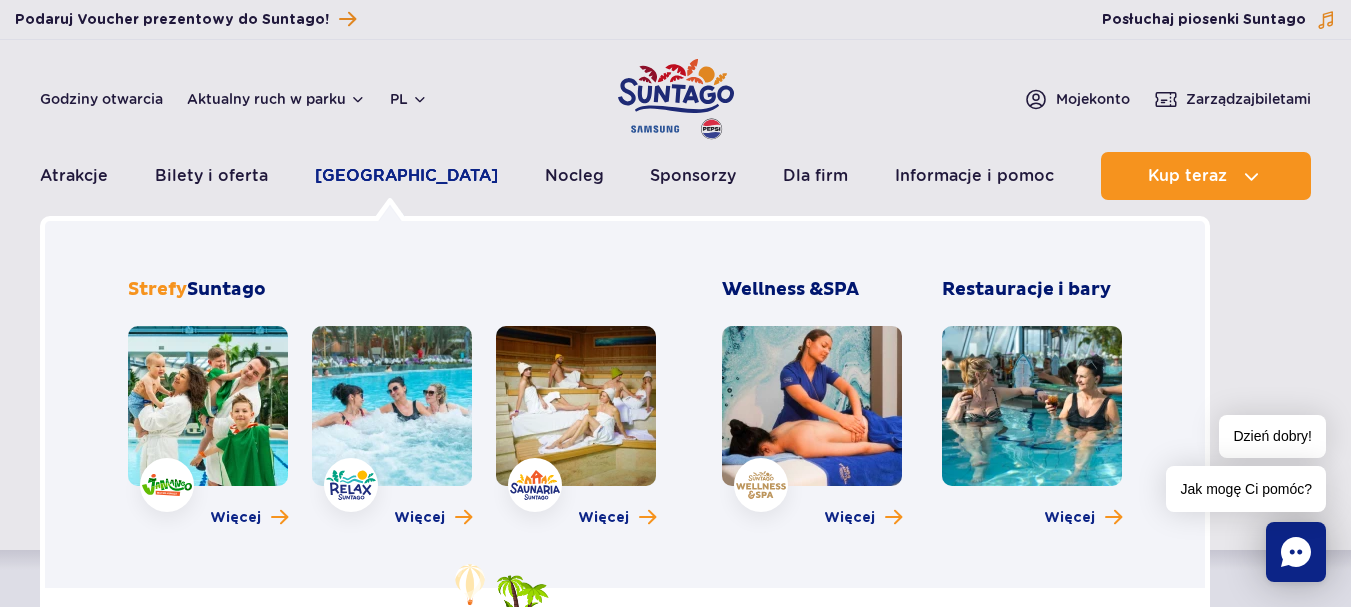 click on "[GEOGRAPHIC_DATA]" at bounding box center (406, 176) 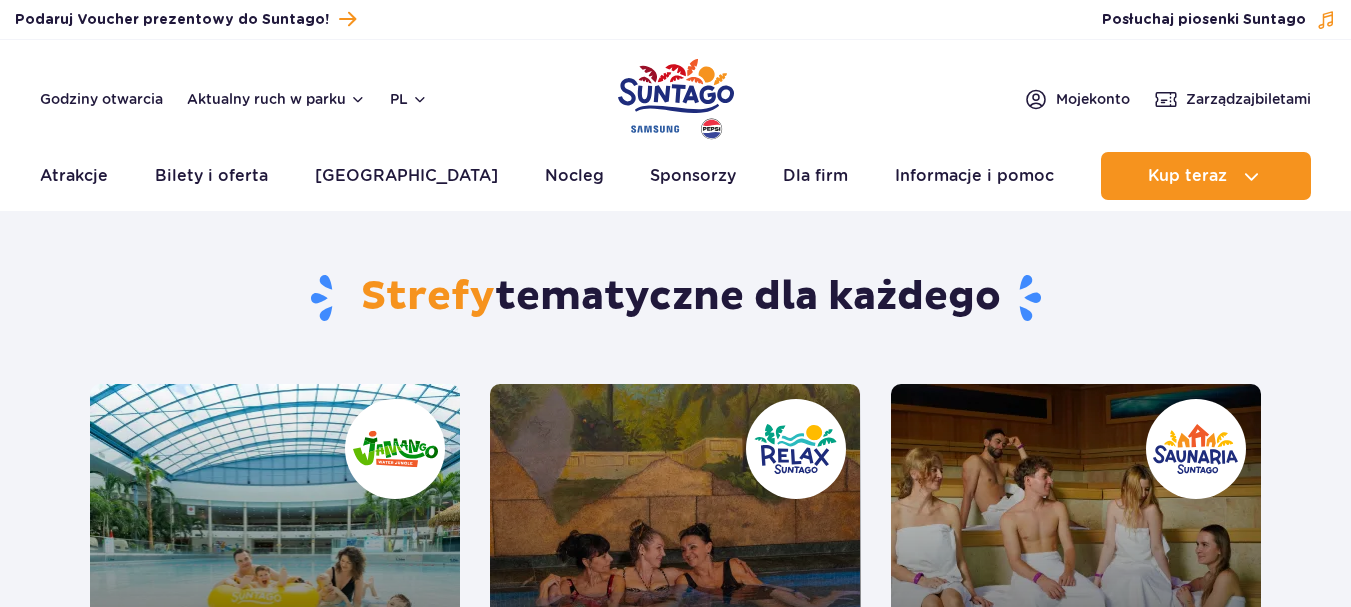 scroll, scrollTop: 0, scrollLeft: 0, axis: both 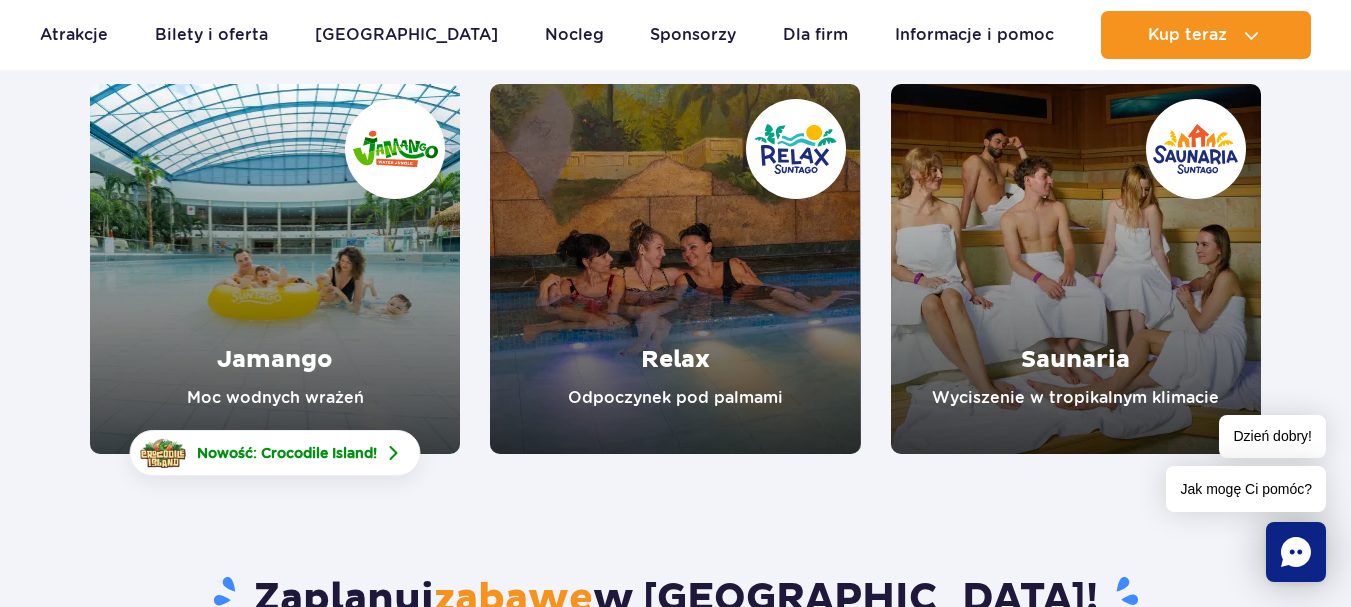 click at bounding box center [675, 269] 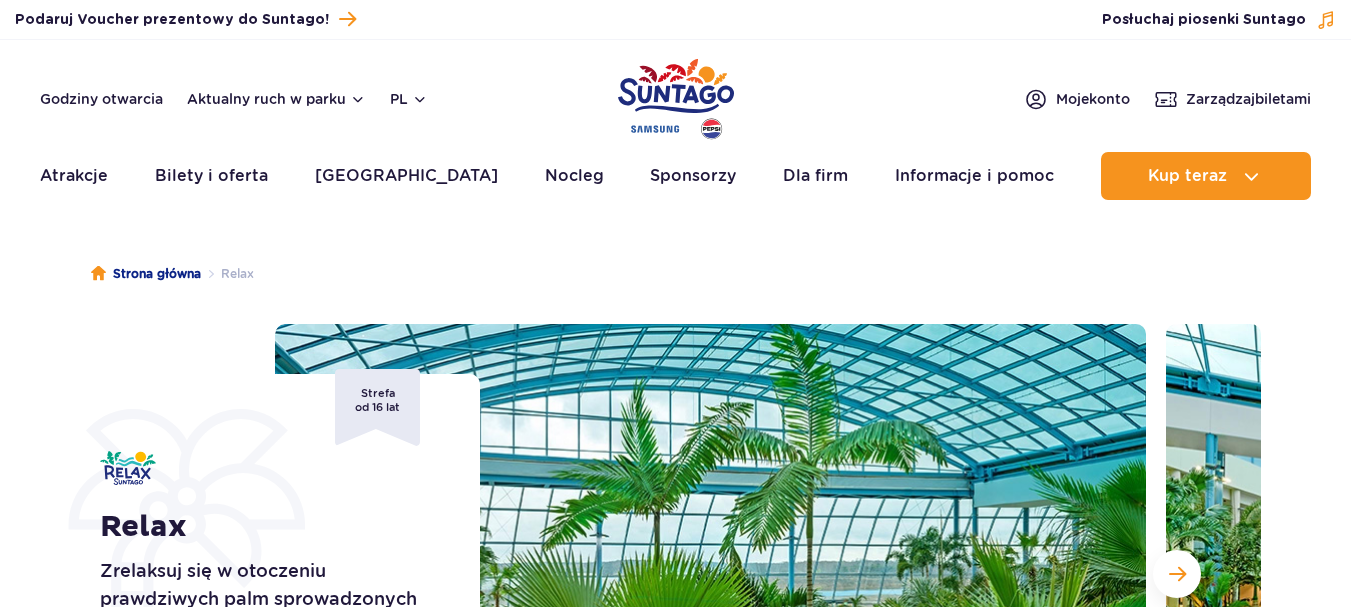 scroll, scrollTop: 0, scrollLeft: 0, axis: both 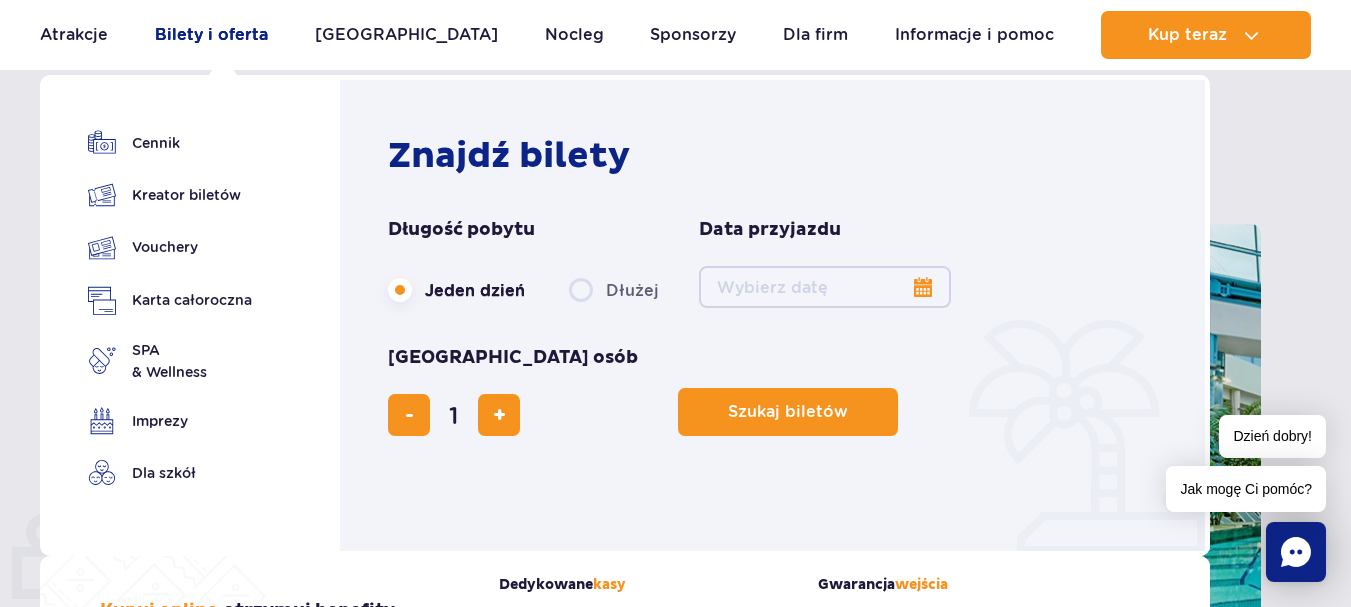 click on "Bilety i oferta" at bounding box center [211, 35] 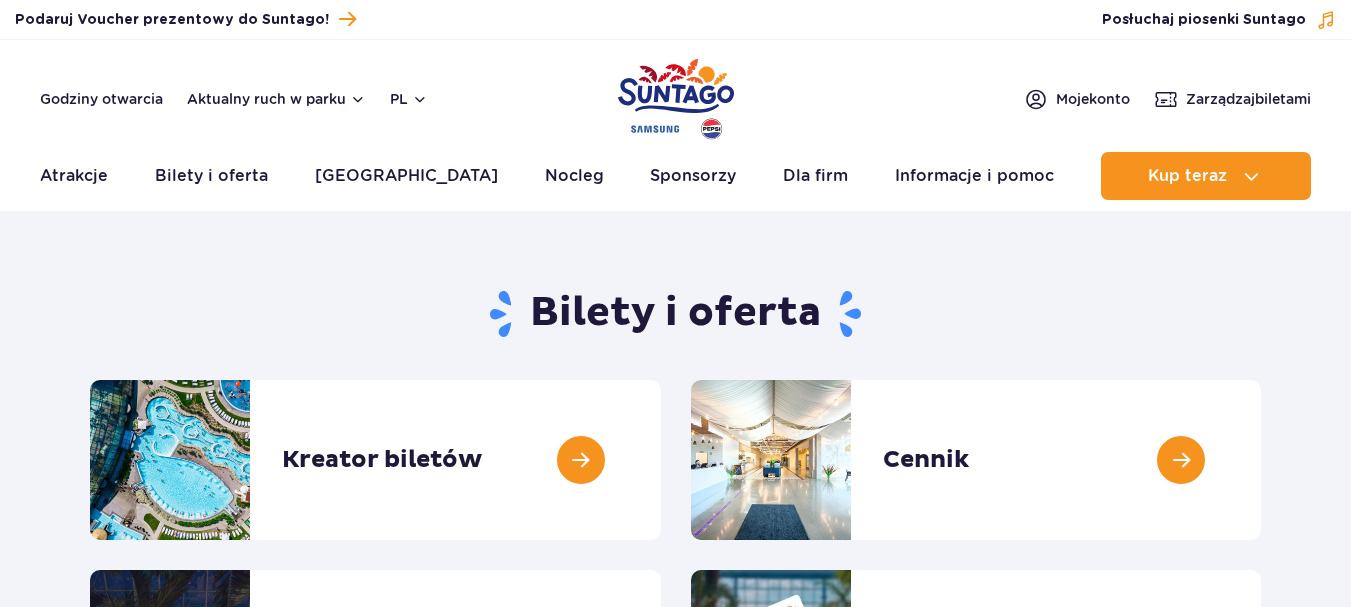 scroll, scrollTop: 0, scrollLeft: 0, axis: both 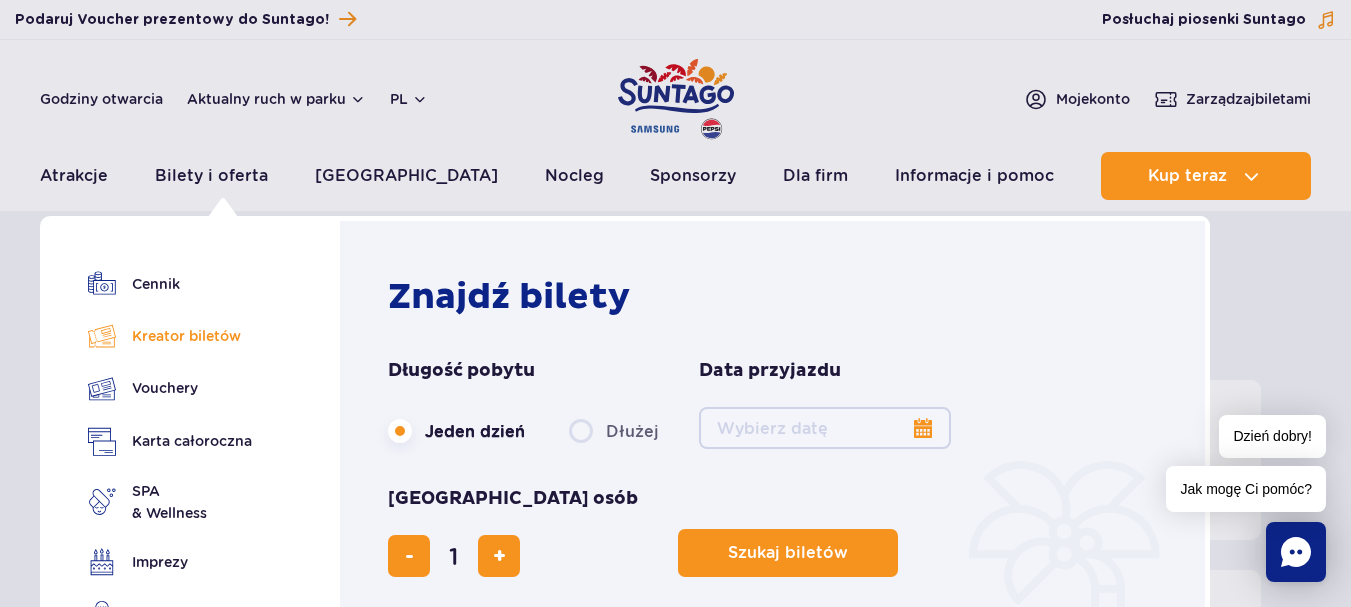 click on "Kreator biletów" at bounding box center (170, 336) 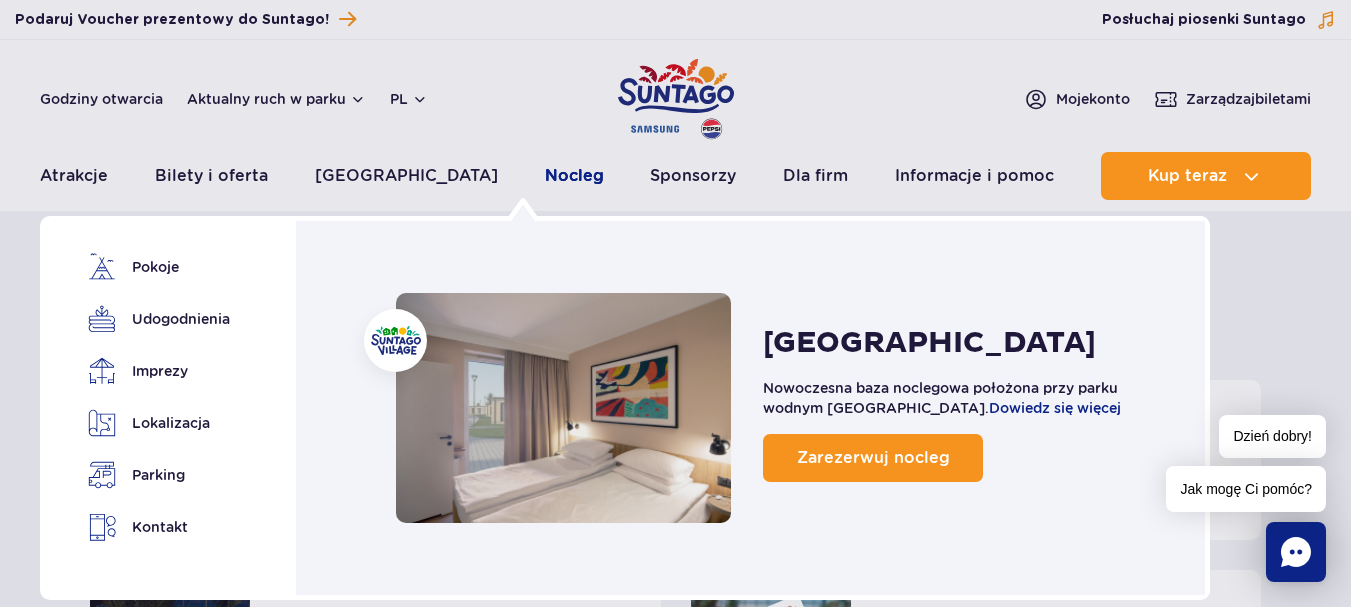 click on "Nocleg" at bounding box center (574, 176) 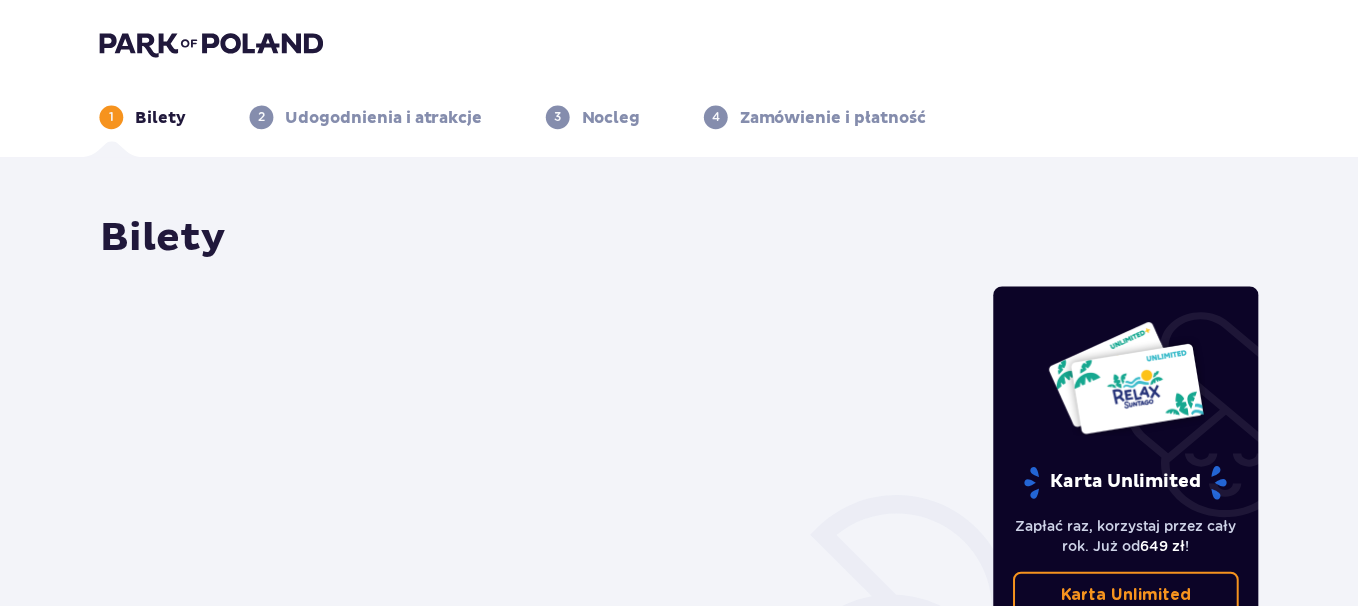 scroll, scrollTop: 0, scrollLeft: 0, axis: both 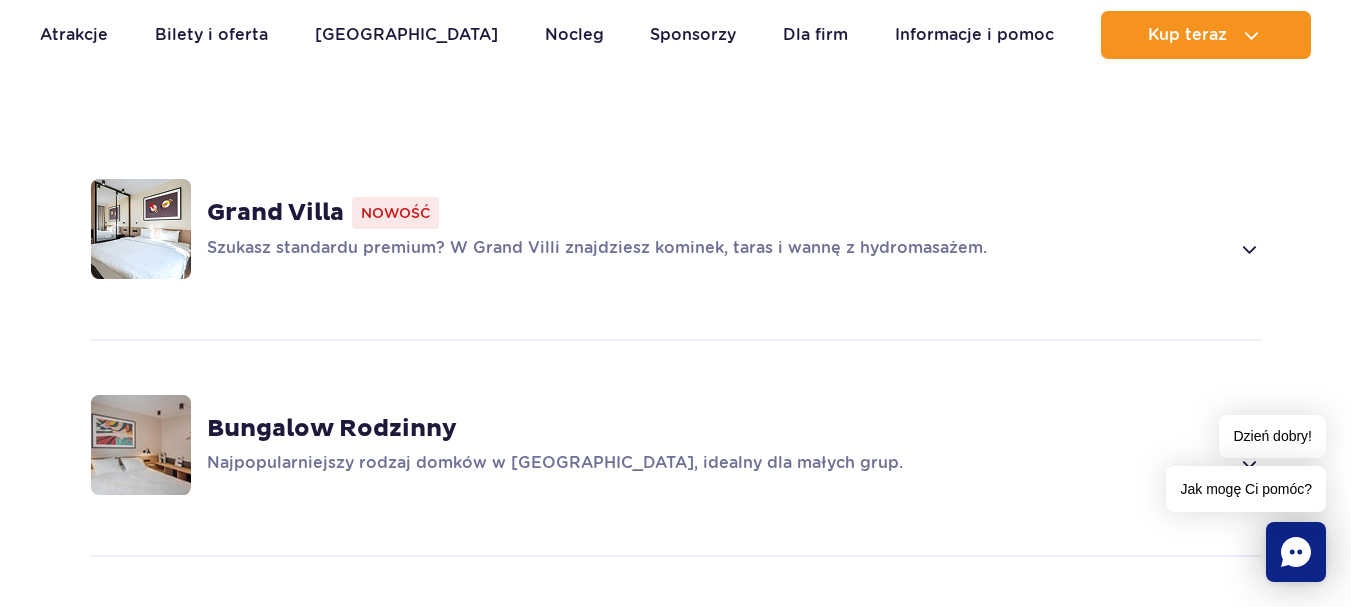 click at bounding box center [1248, 249] 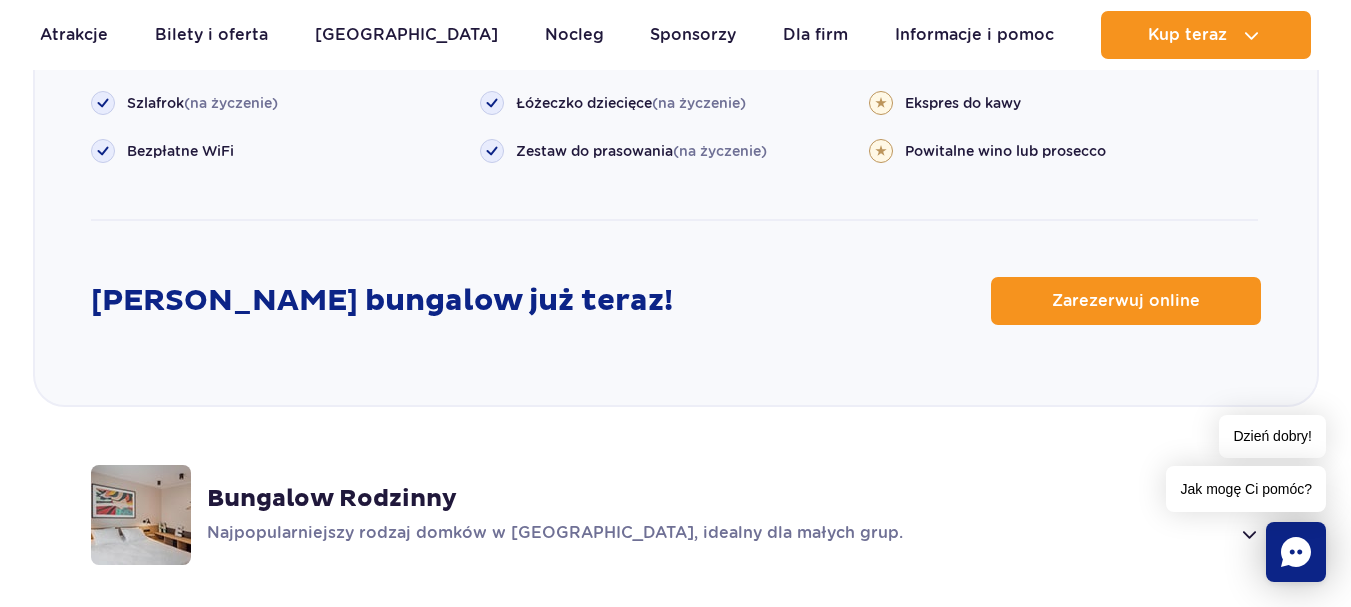 scroll, scrollTop: 2601, scrollLeft: 0, axis: vertical 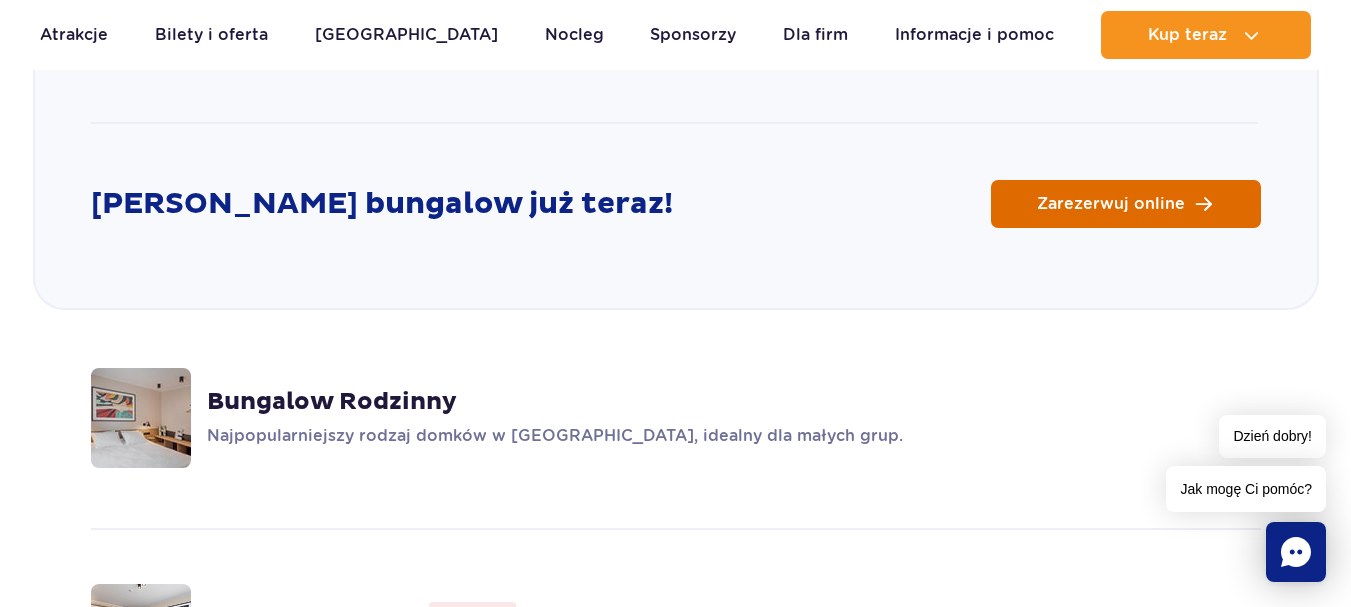 click on "Zarezerwuj online" at bounding box center (1126, 204) 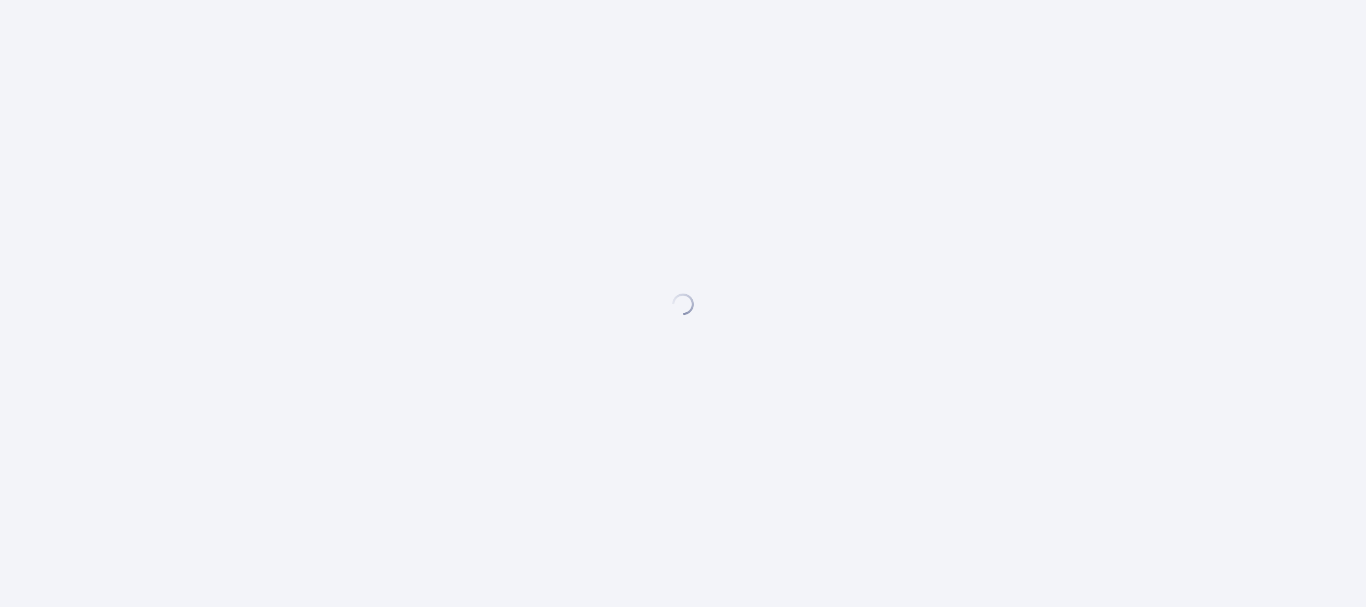scroll, scrollTop: 0, scrollLeft: 0, axis: both 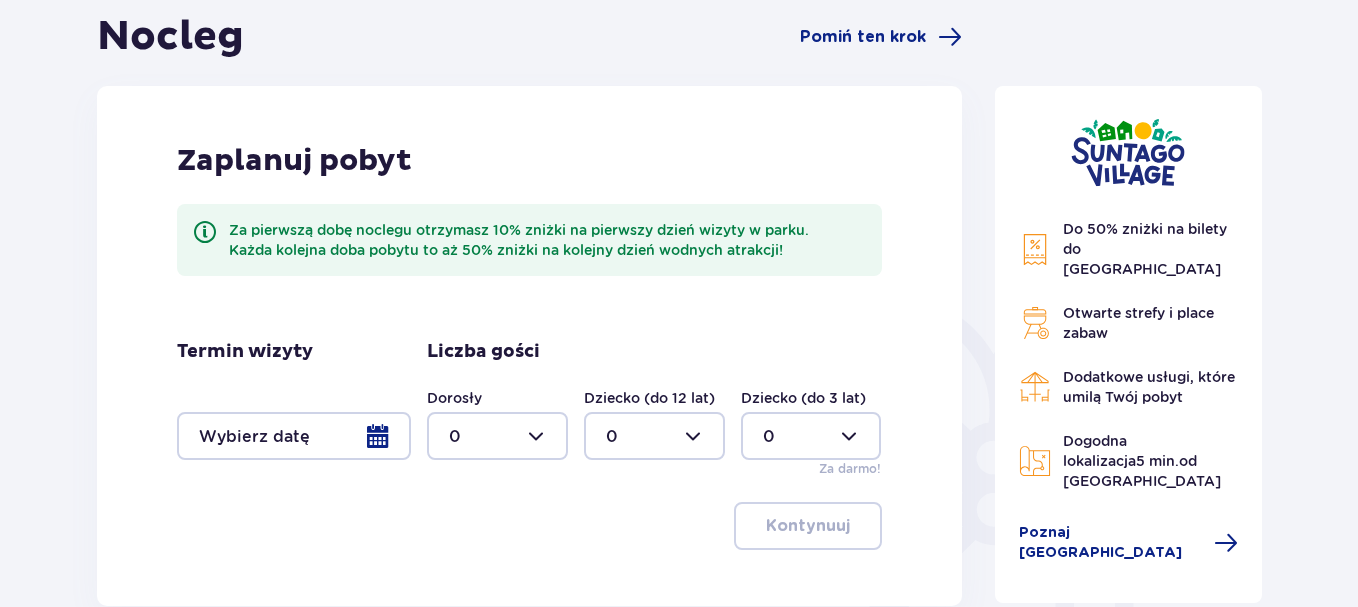 click at bounding box center (497, 436) 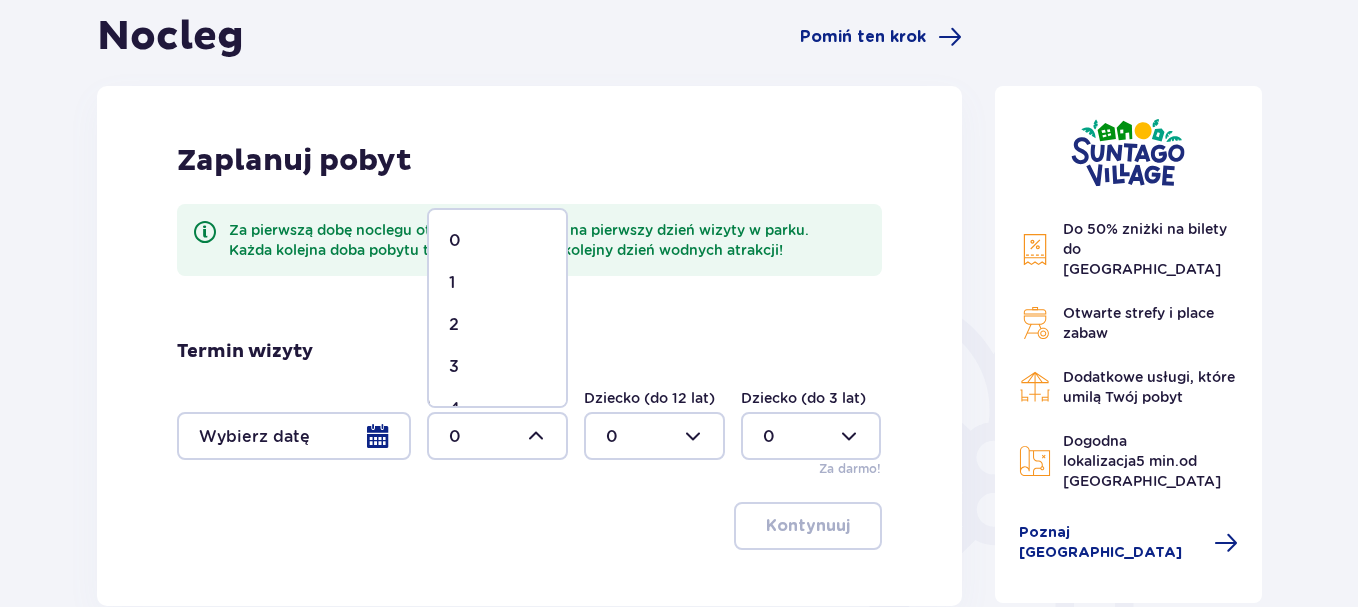 click on "3" at bounding box center (497, 367) 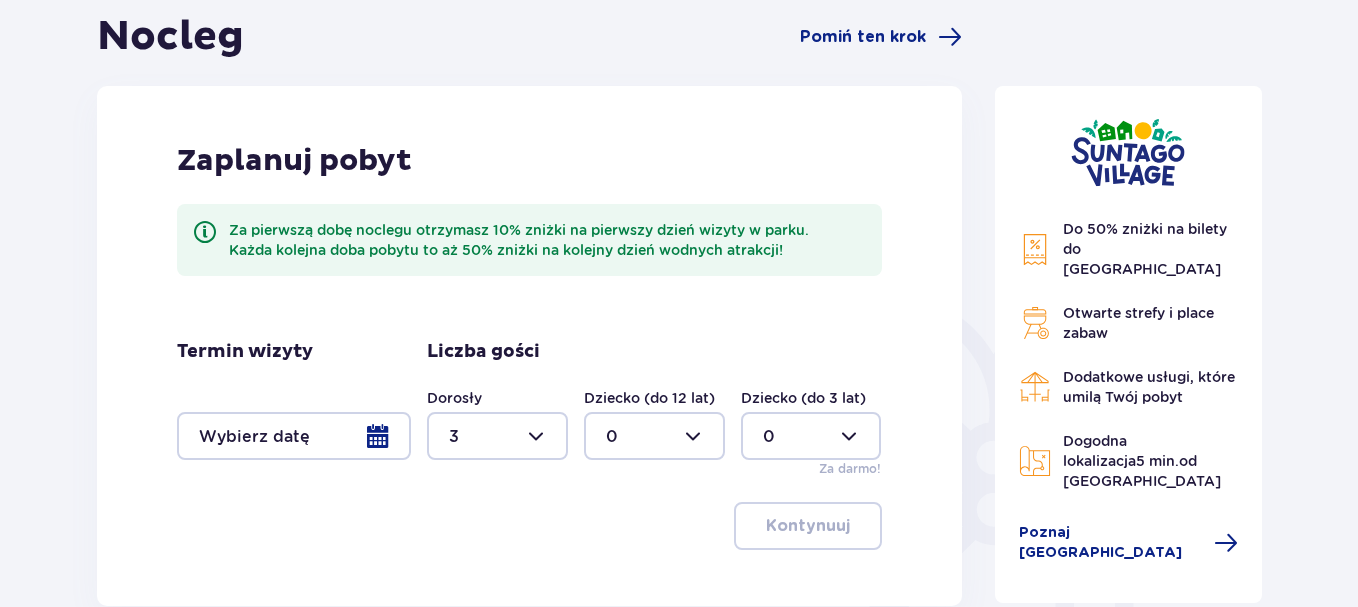 click at bounding box center [294, 436] 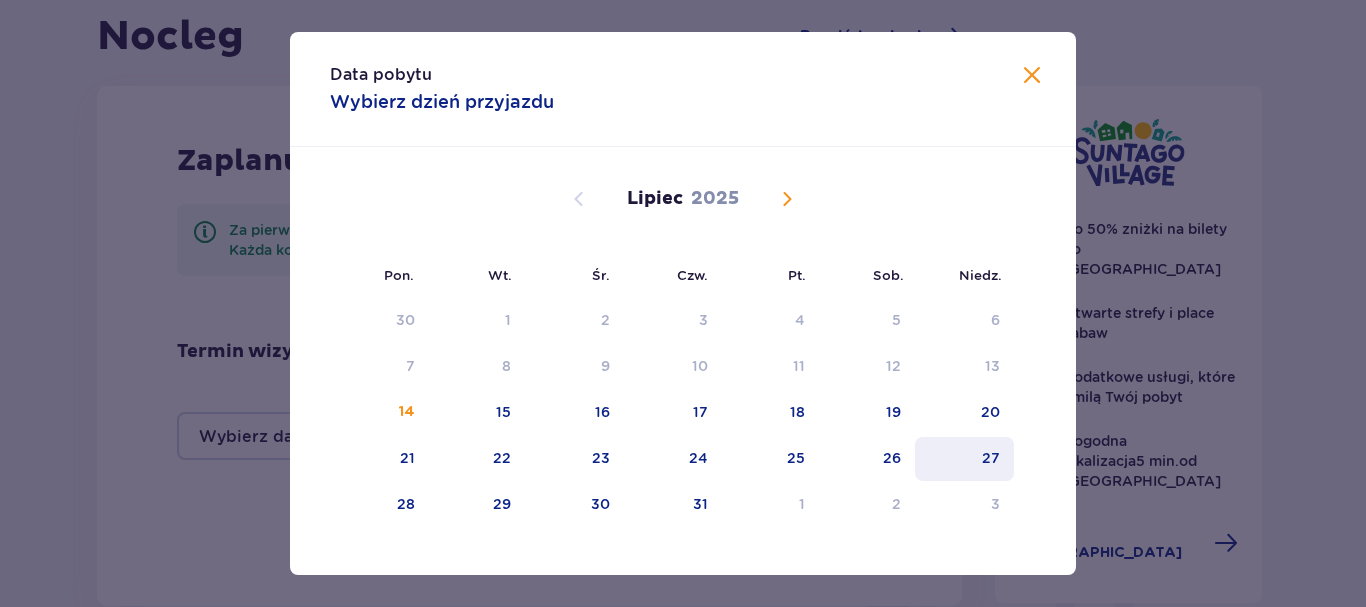 click on "27" at bounding box center (991, 458) 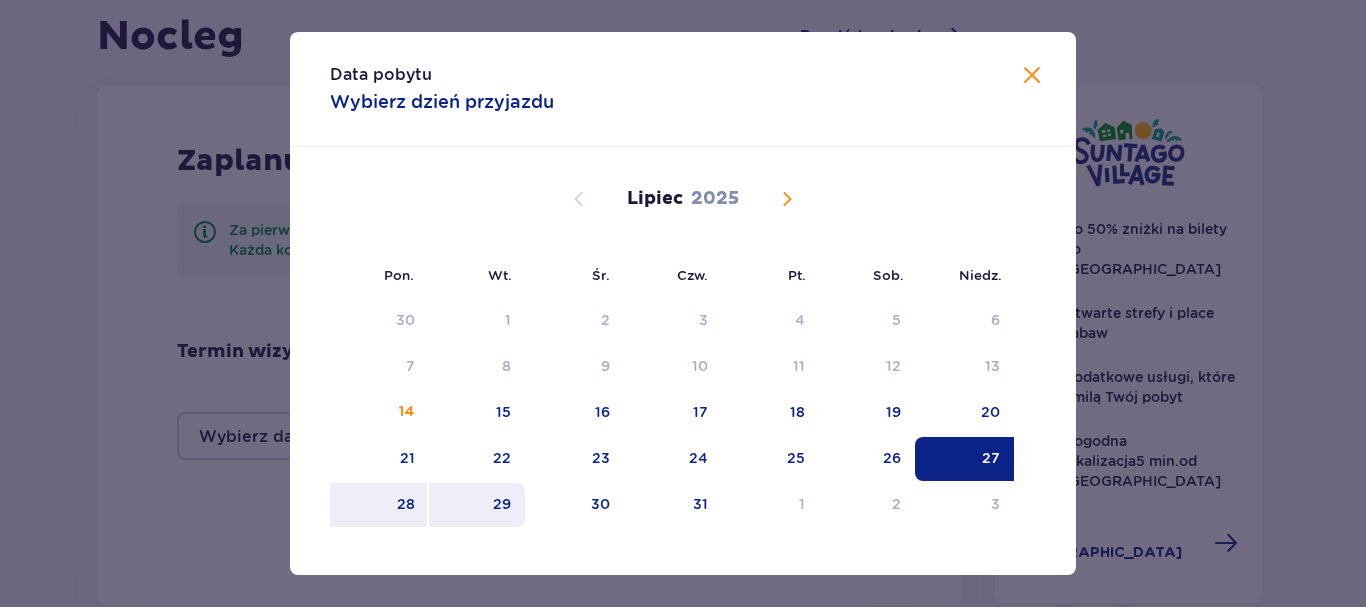 click on "29" at bounding box center (502, 504) 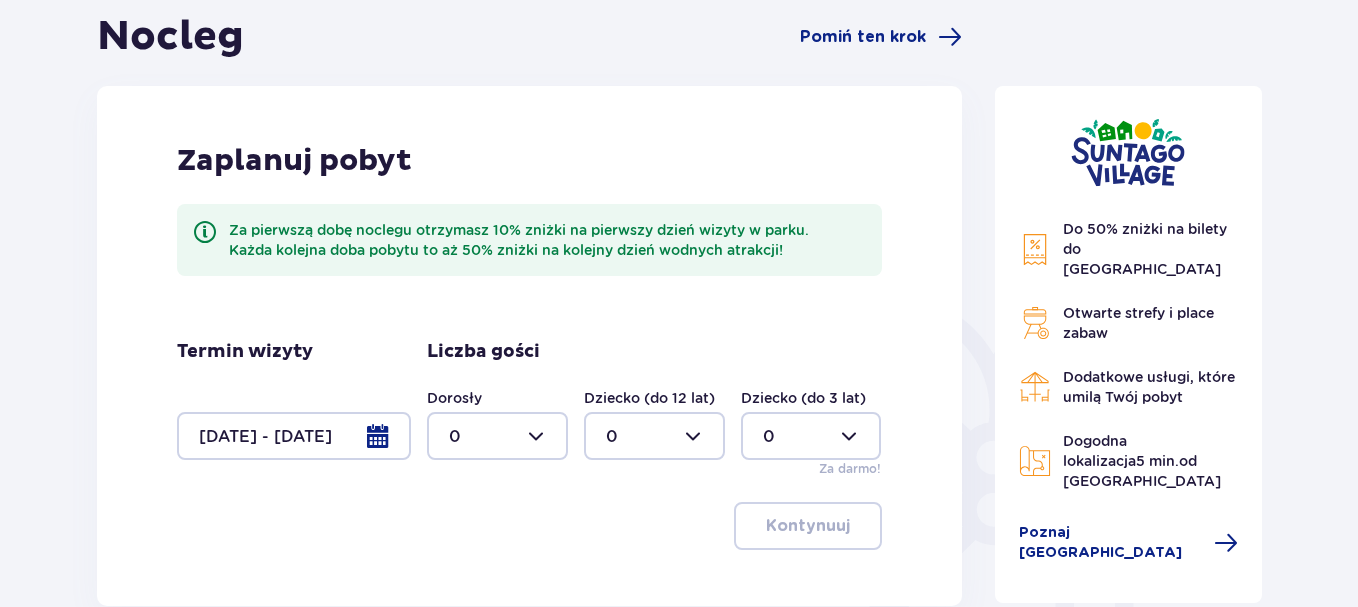 click at bounding box center (497, 436) 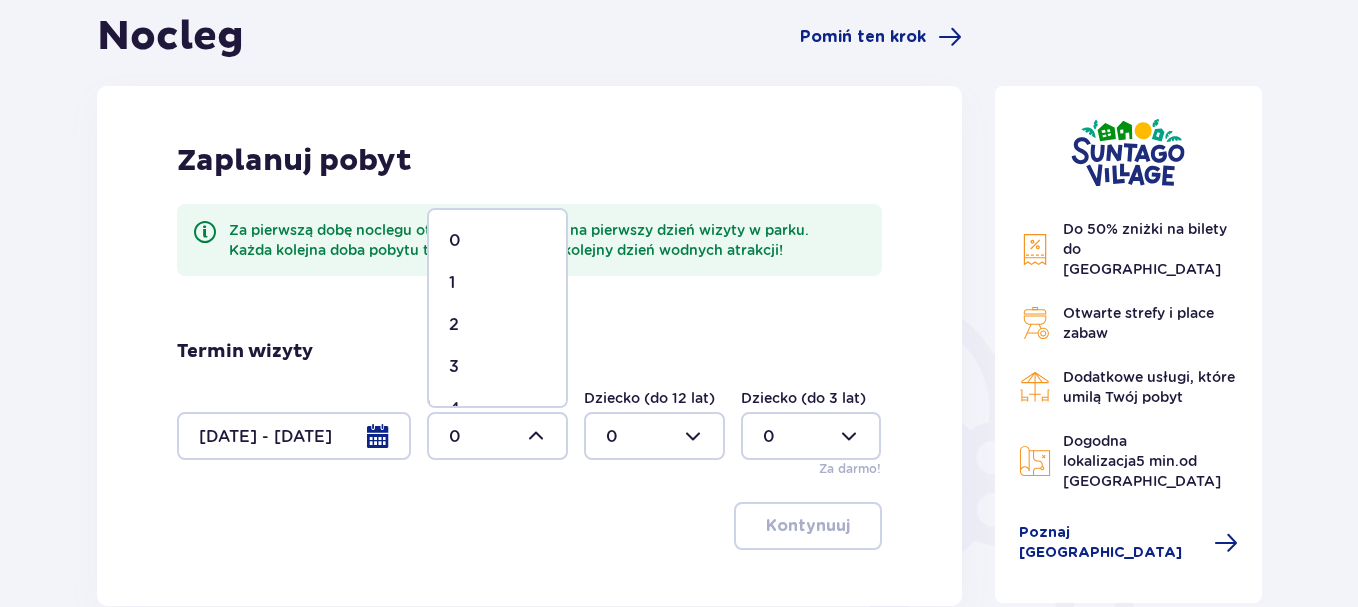 click on "3" at bounding box center (497, 367) 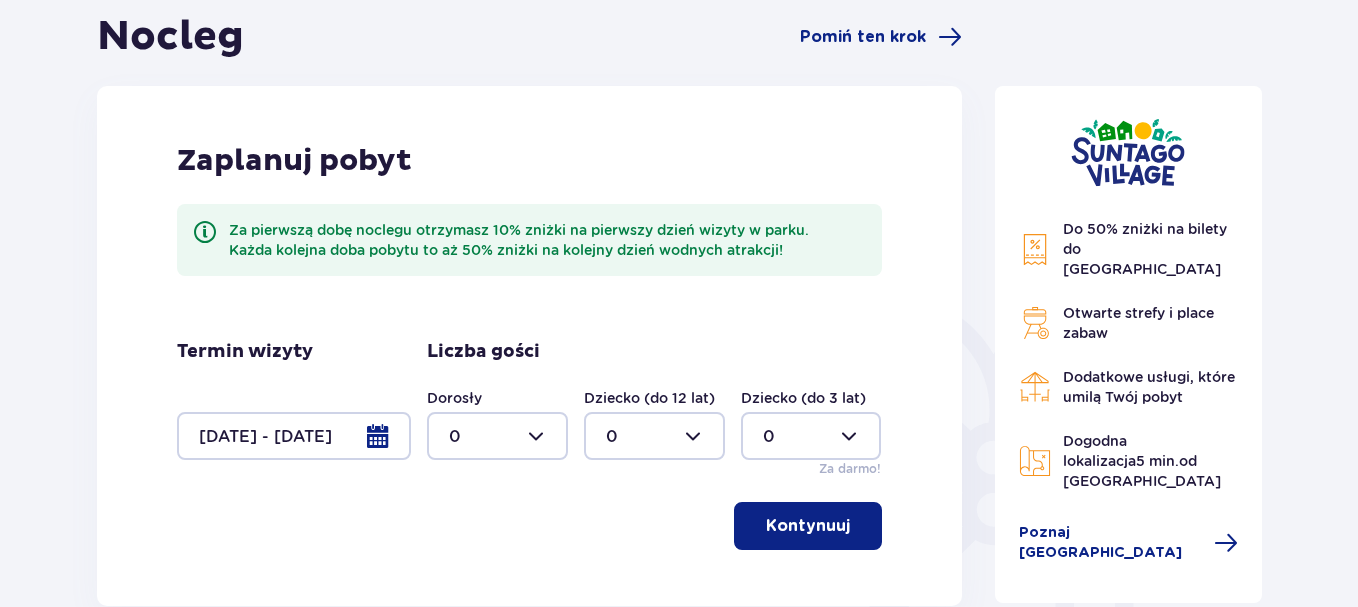 type on "3" 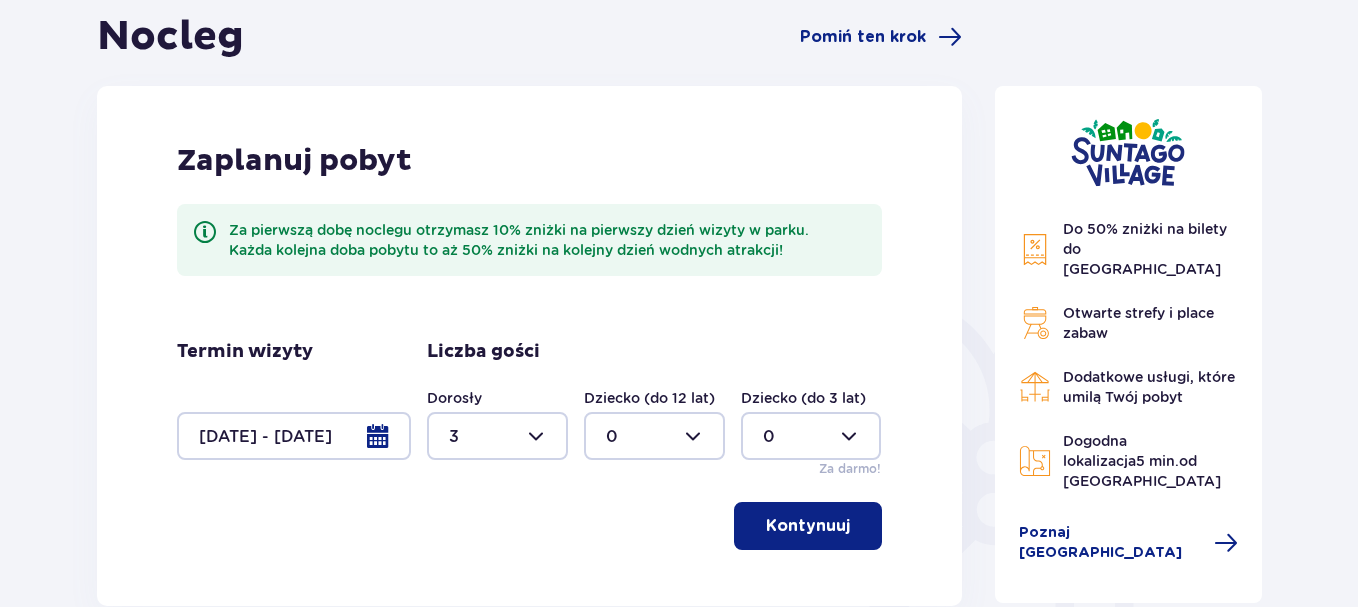 click on "Kontynuuj" at bounding box center [808, 526] 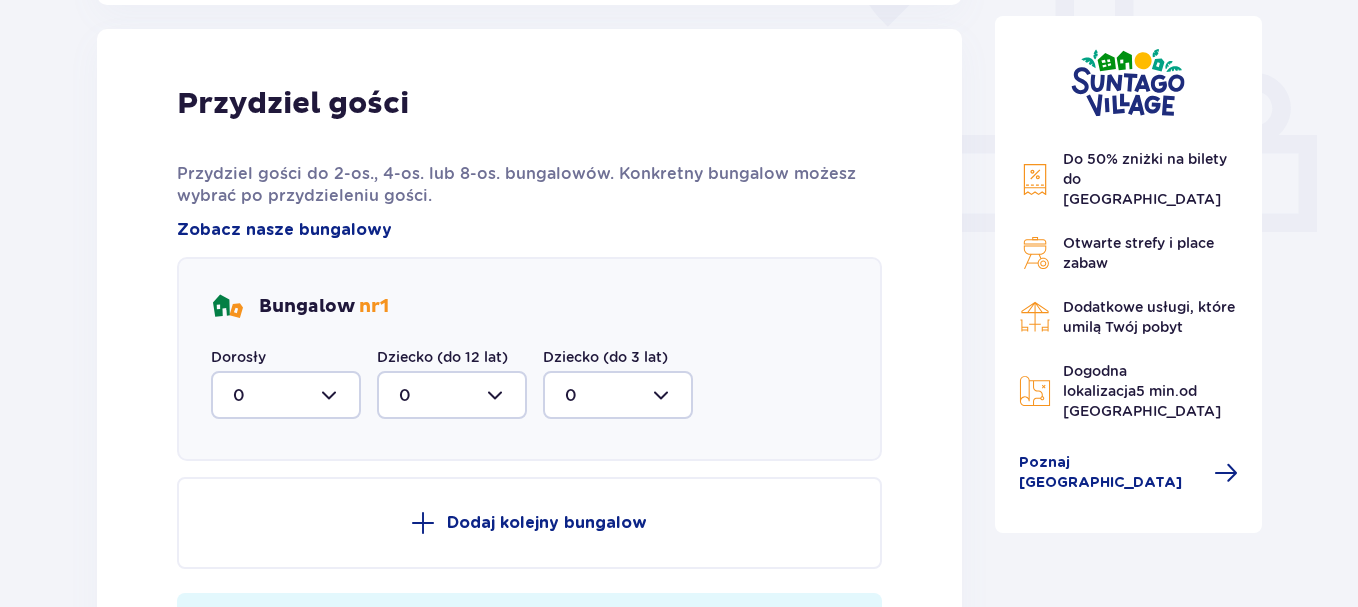 scroll, scrollTop: 806, scrollLeft: 0, axis: vertical 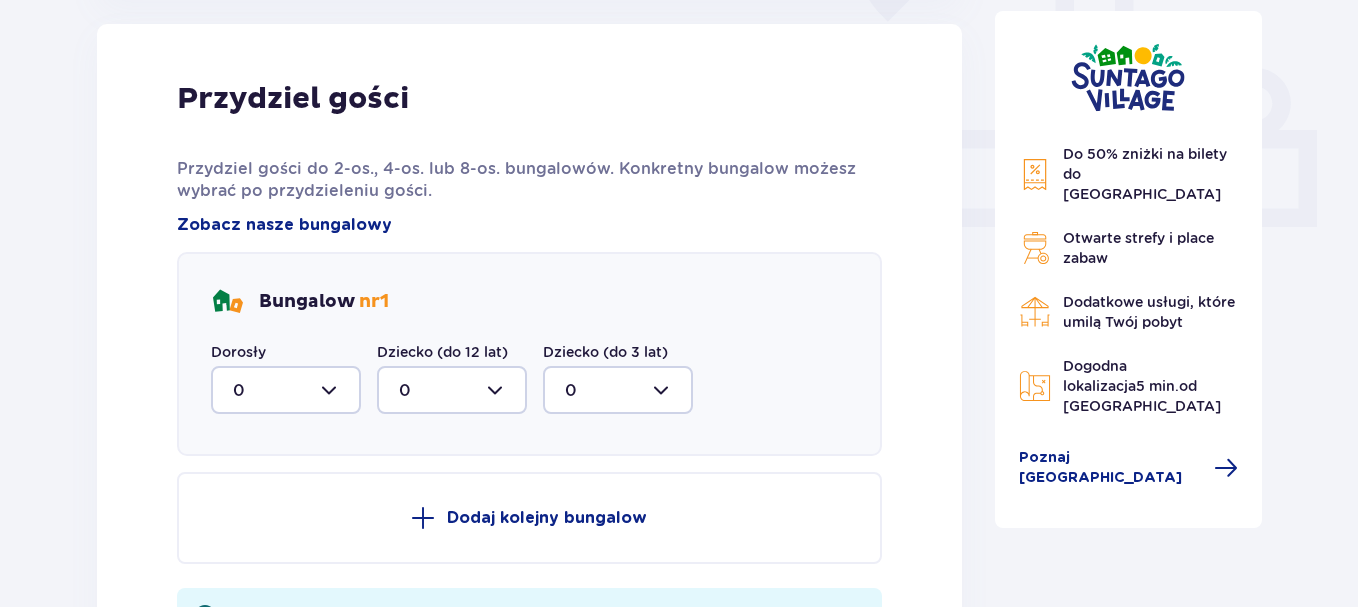 click at bounding box center (286, 390) 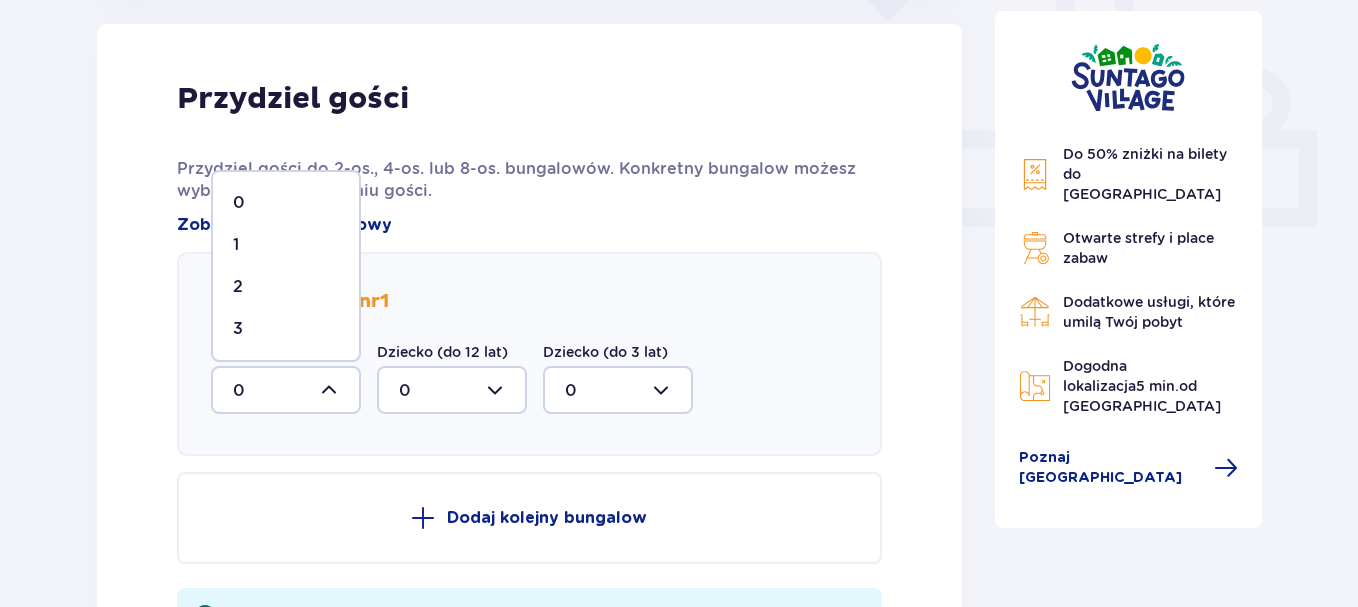click on "3" at bounding box center (286, 329) 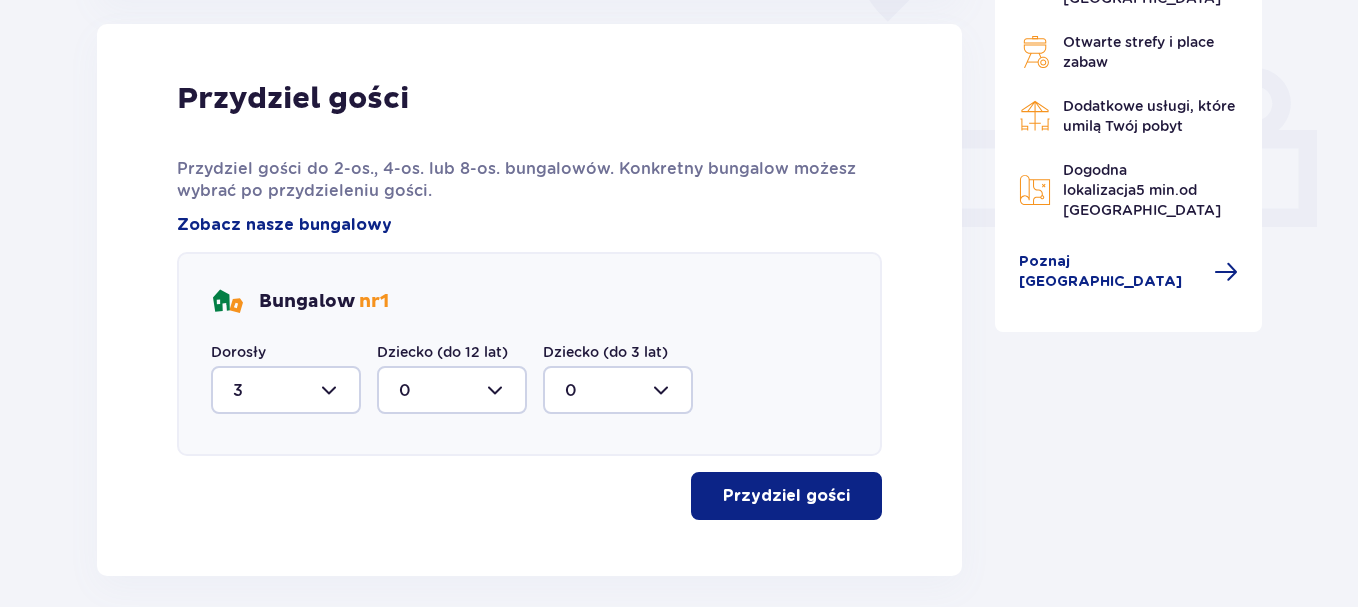 click on "Przydziel gości" at bounding box center (786, 496) 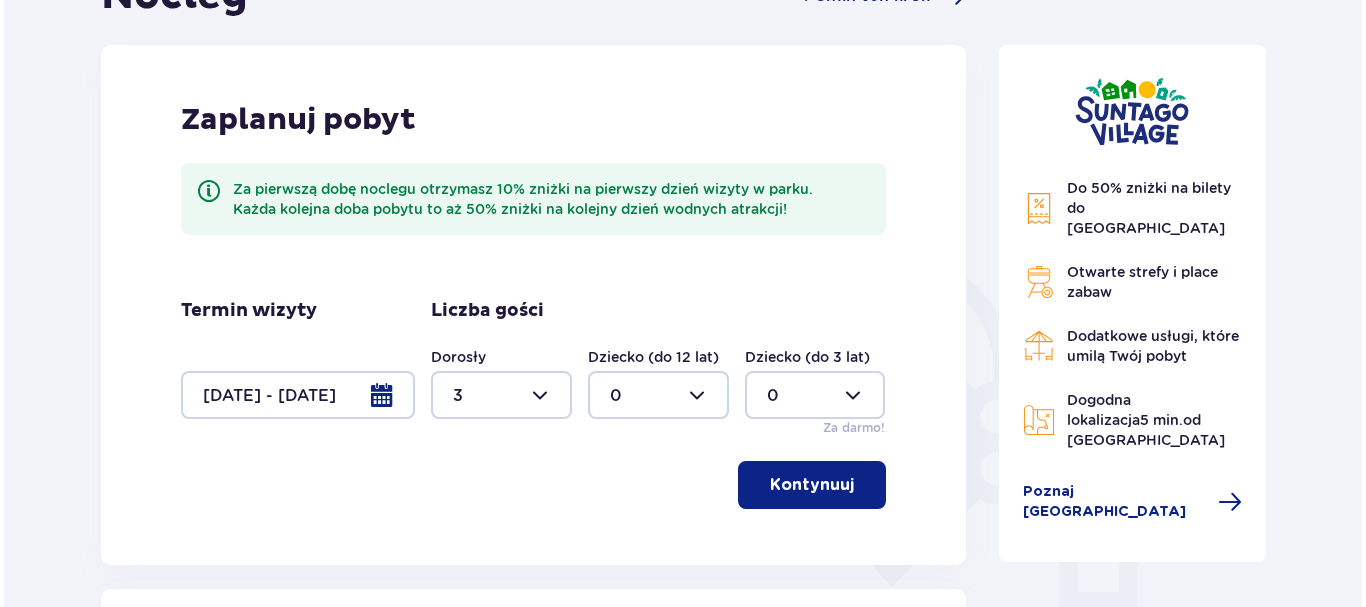 scroll, scrollTop: 300, scrollLeft: 0, axis: vertical 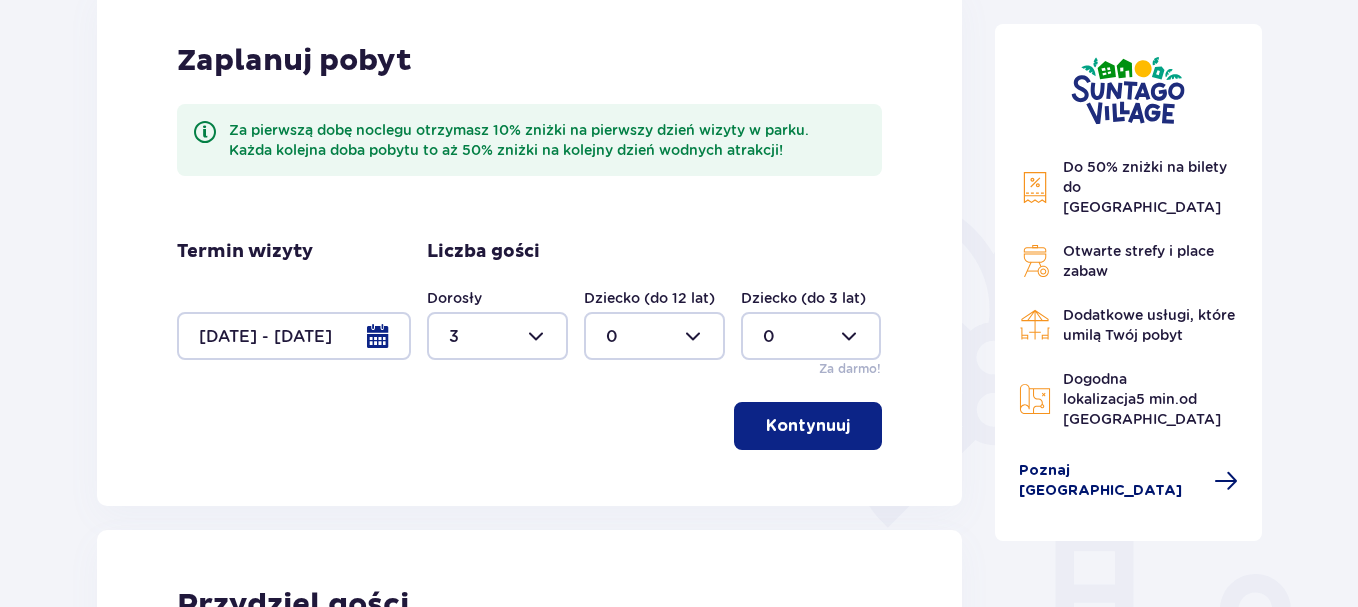 click on "Poznaj Suntago Village" at bounding box center (1111, 481) 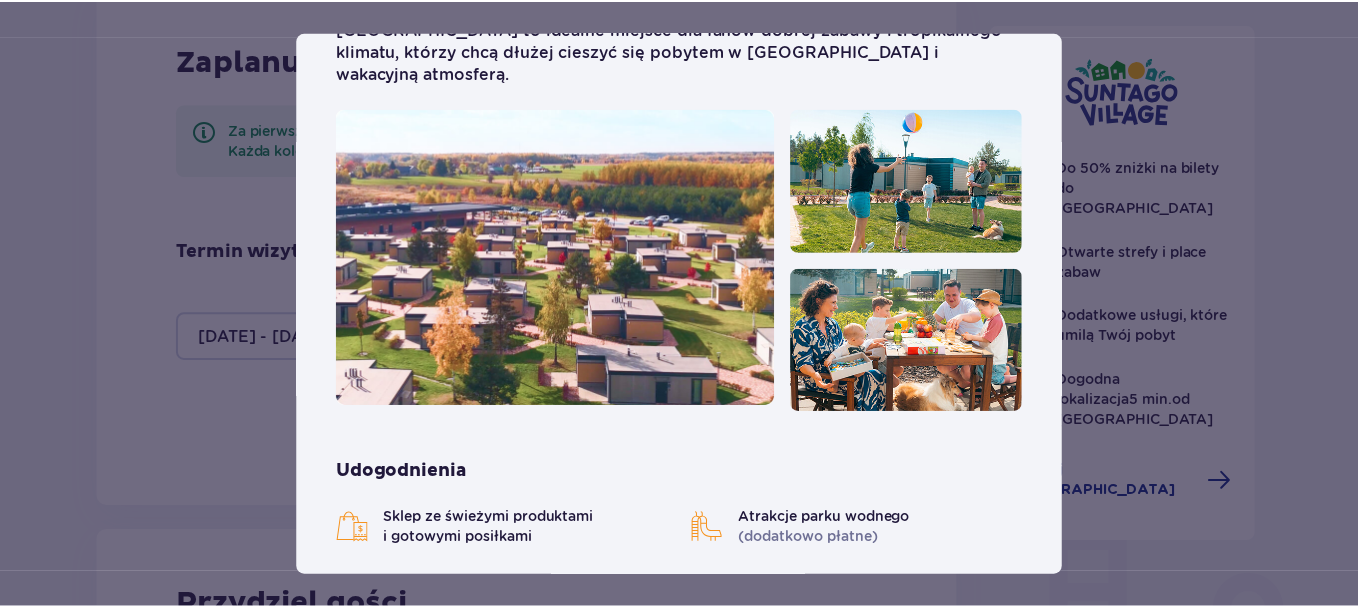 scroll, scrollTop: 0, scrollLeft: 0, axis: both 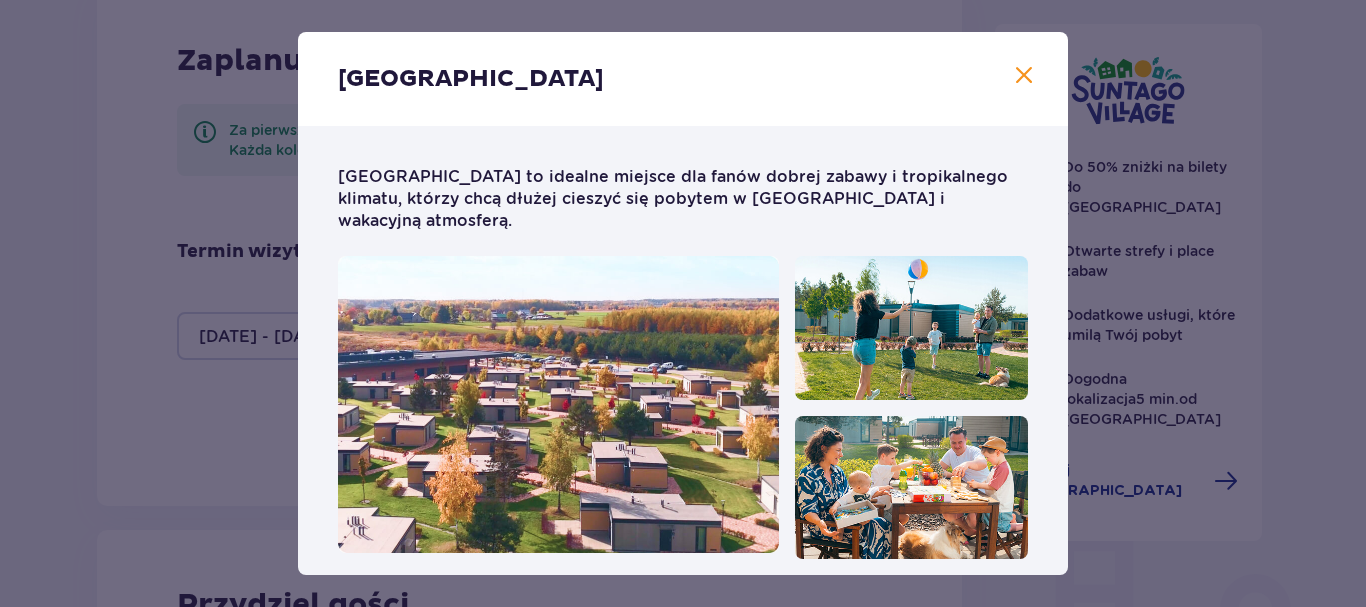click at bounding box center [1024, 76] 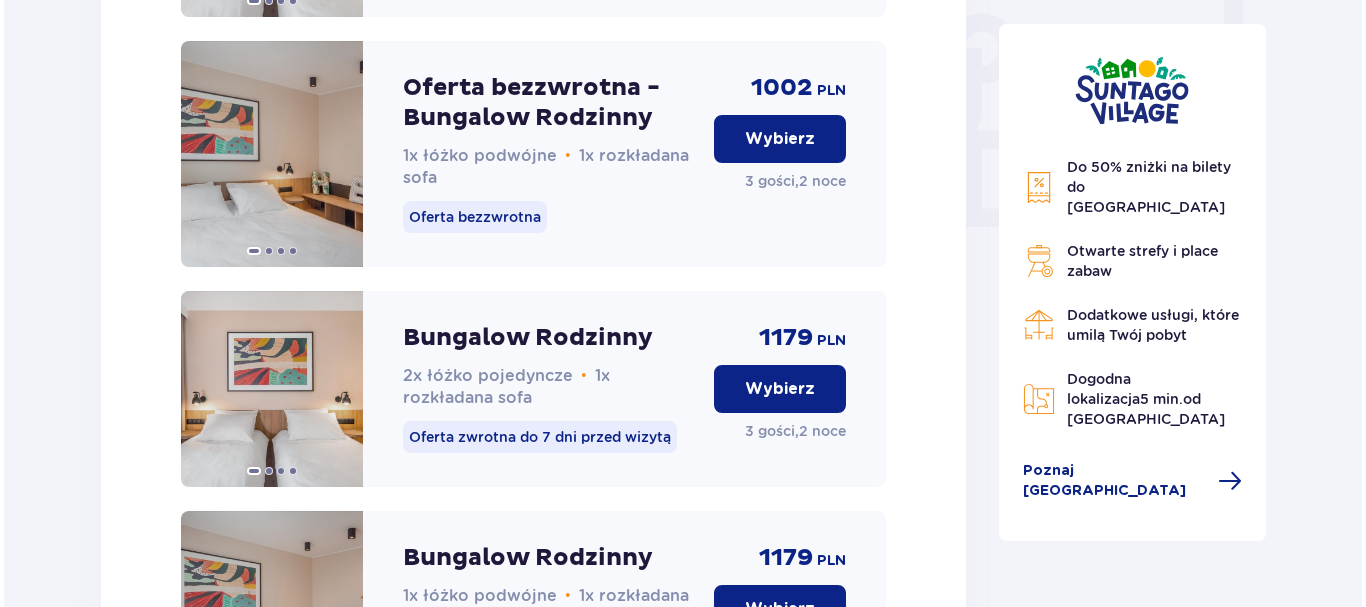 scroll, scrollTop: 1900, scrollLeft: 0, axis: vertical 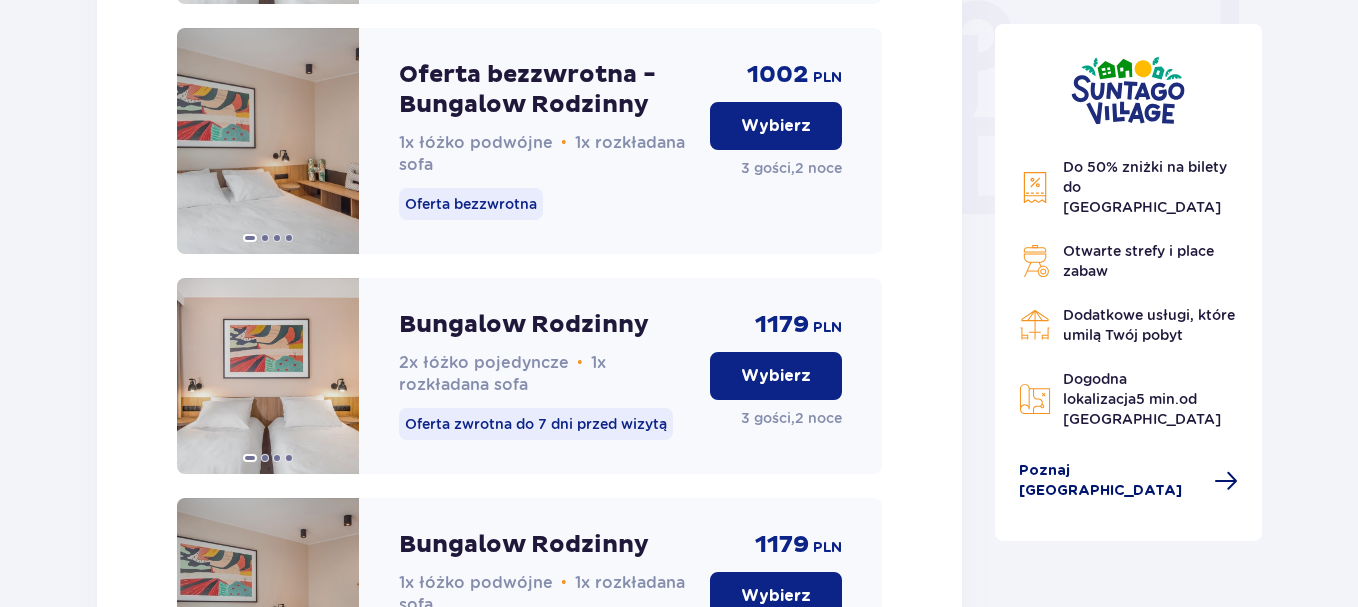 click at bounding box center (1226, 481) 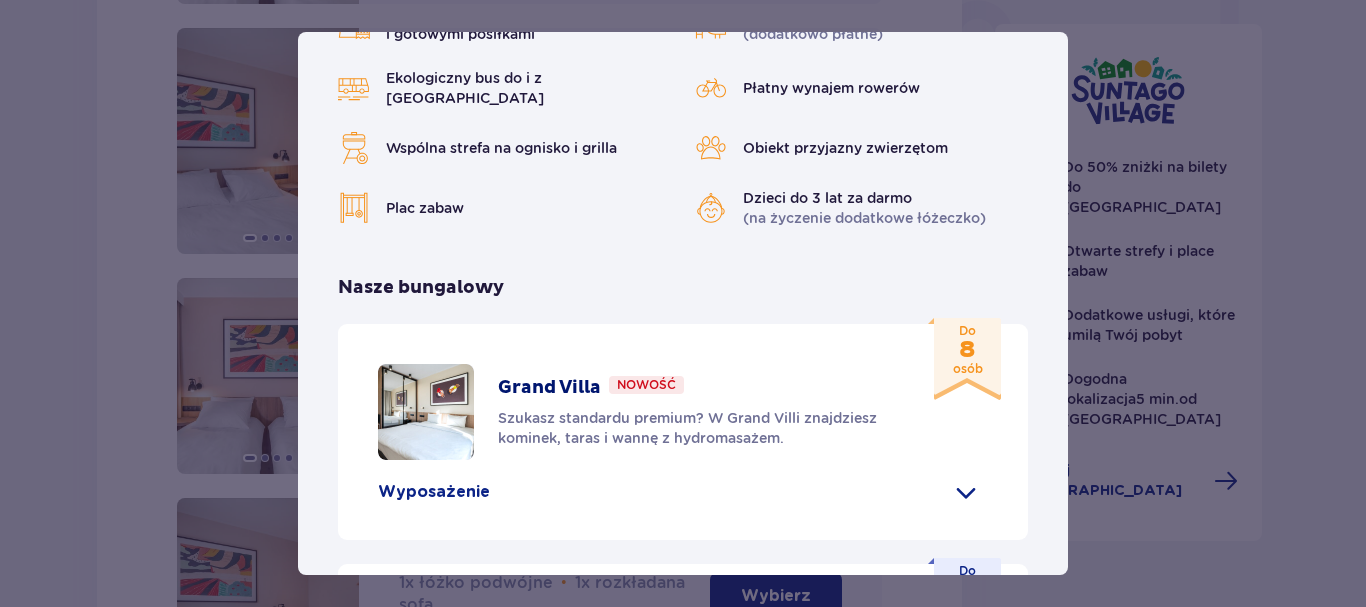 scroll, scrollTop: 900, scrollLeft: 0, axis: vertical 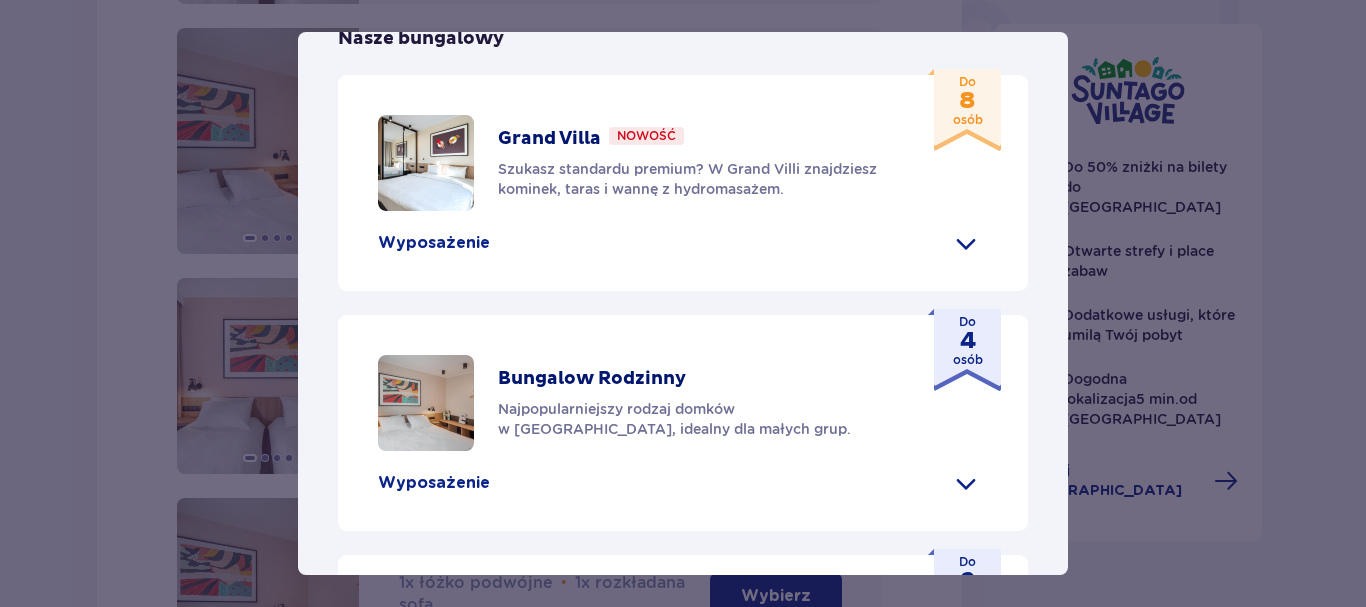 click at bounding box center (966, 243) 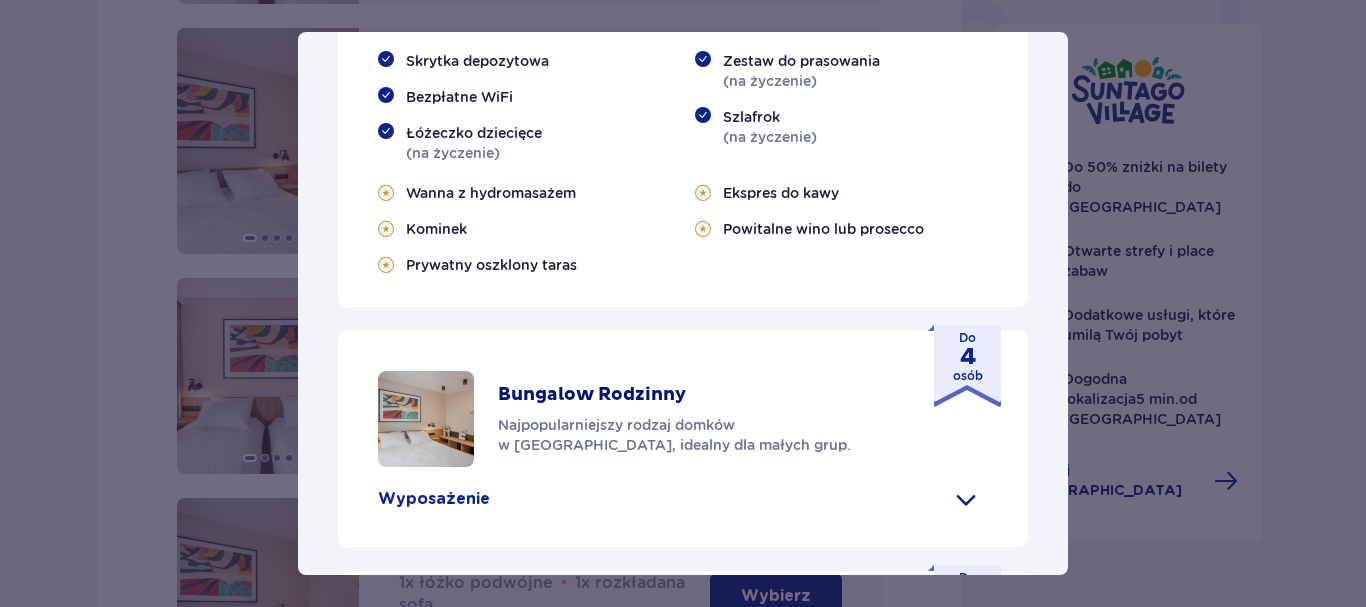 scroll, scrollTop: 1400, scrollLeft: 0, axis: vertical 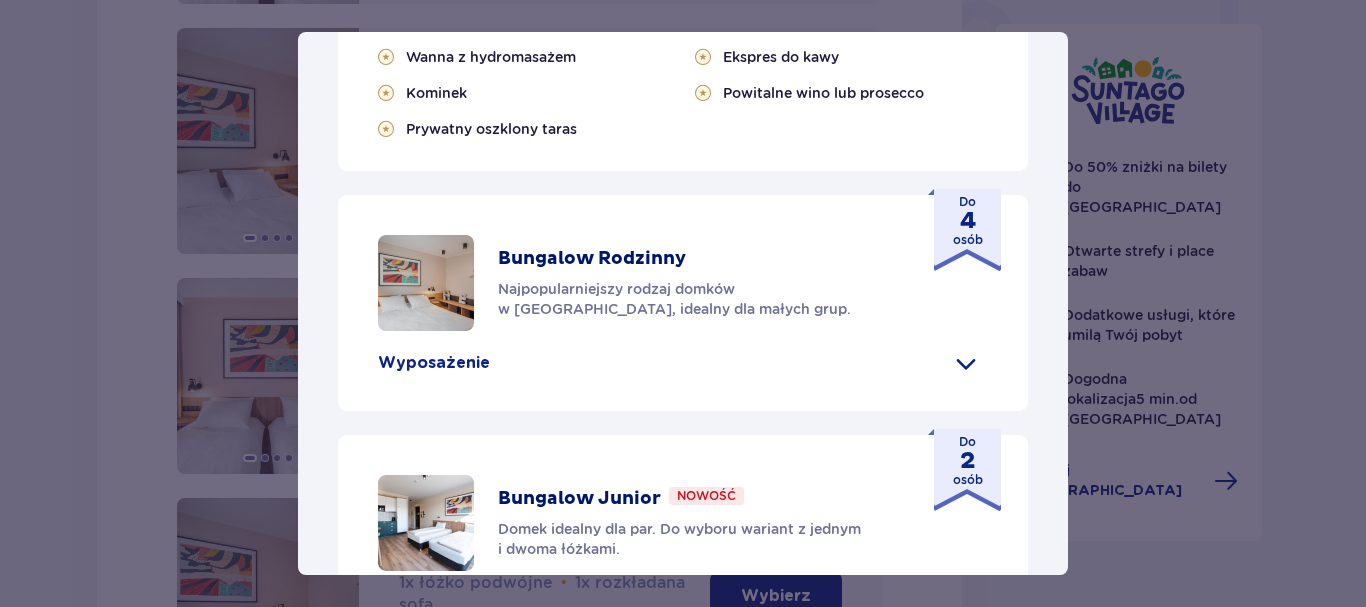 click at bounding box center [966, 363] 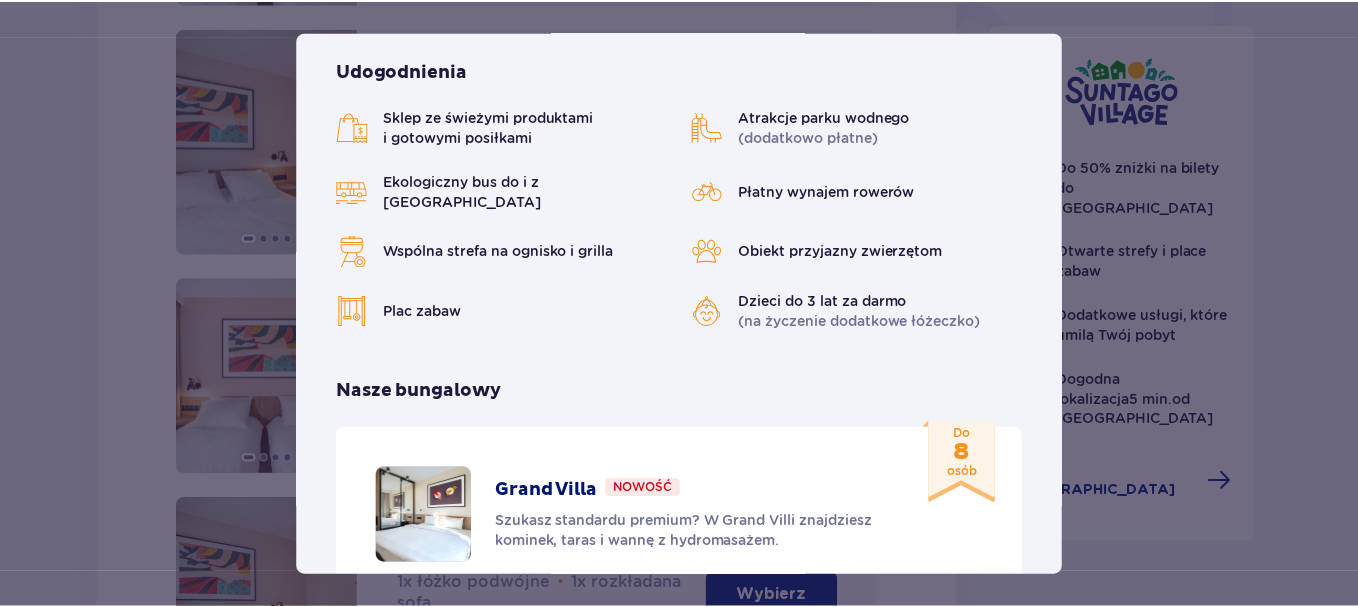 scroll, scrollTop: 0, scrollLeft: 0, axis: both 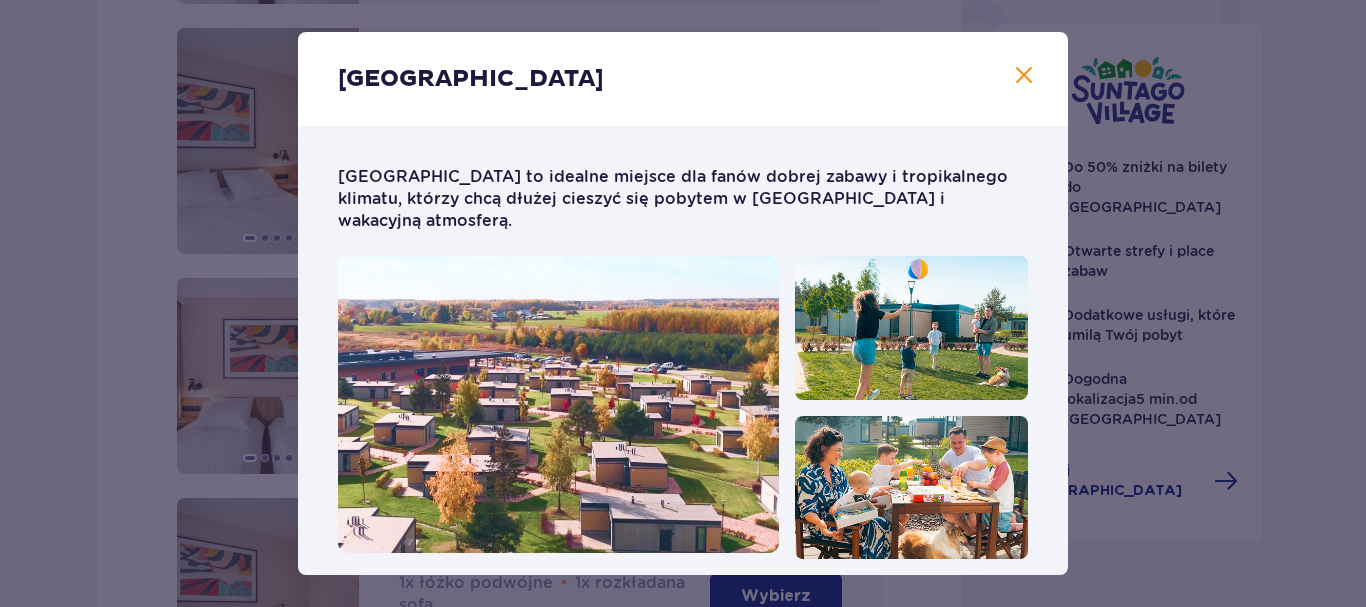 click at bounding box center [1024, 76] 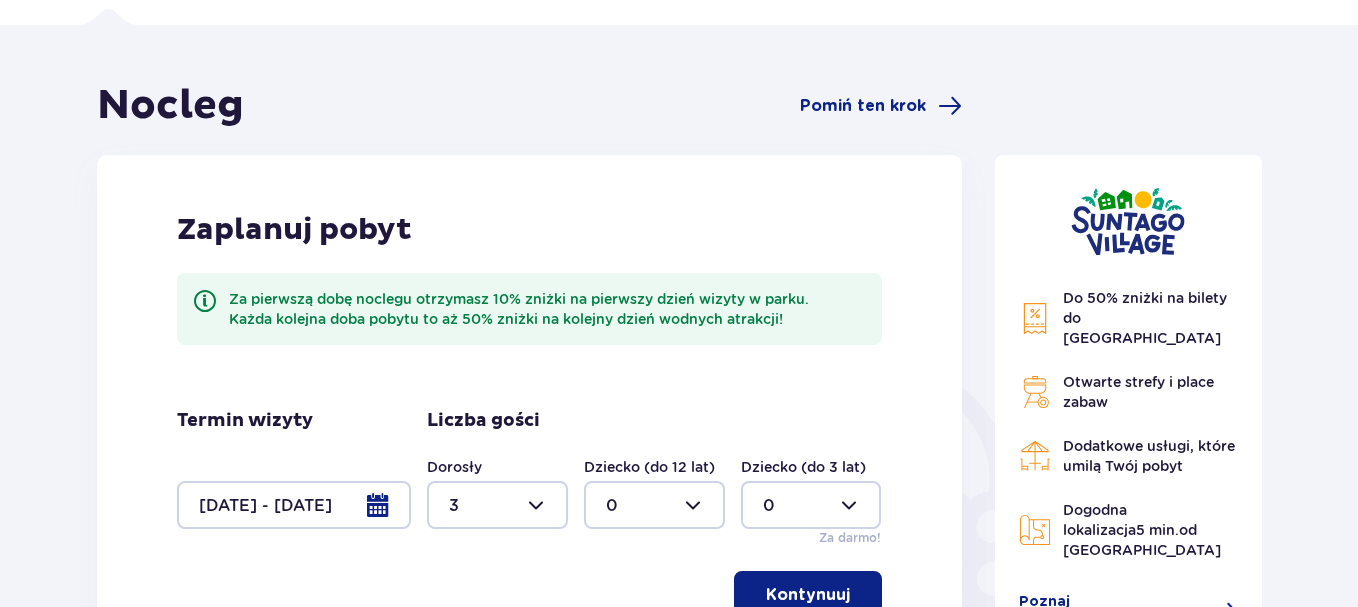 scroll, scrollTop: 0, scrollLeft: 0, axis: both 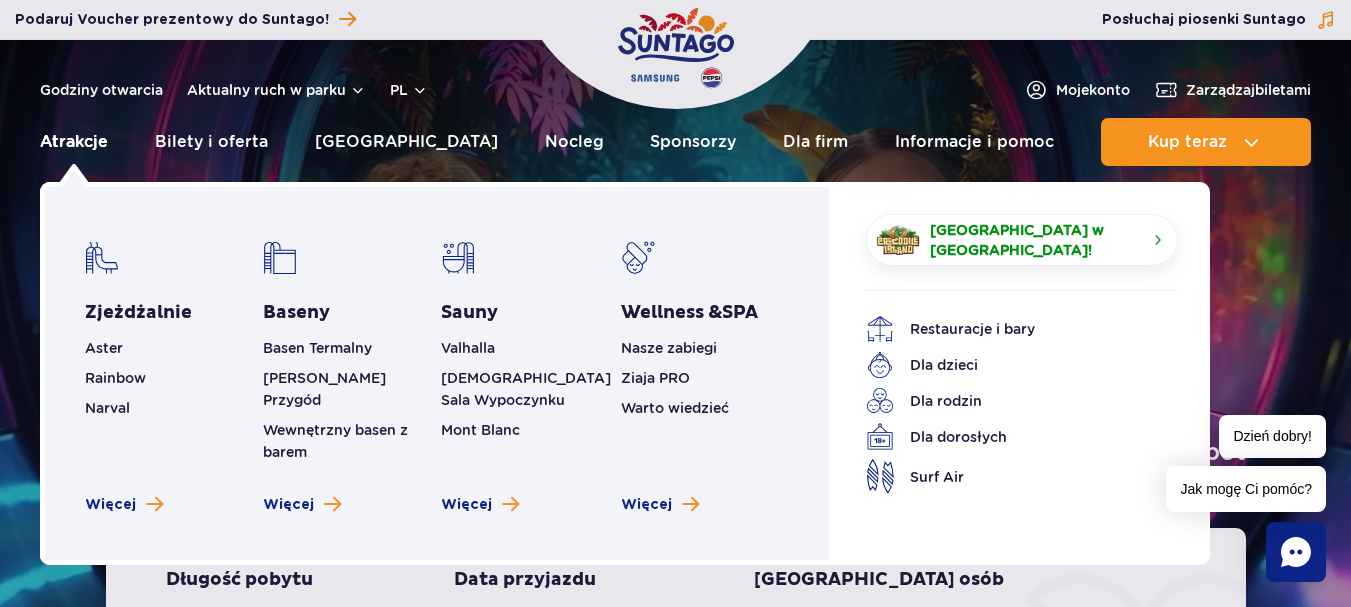 click on "Atrakcje" at bounding box center [74, 142] 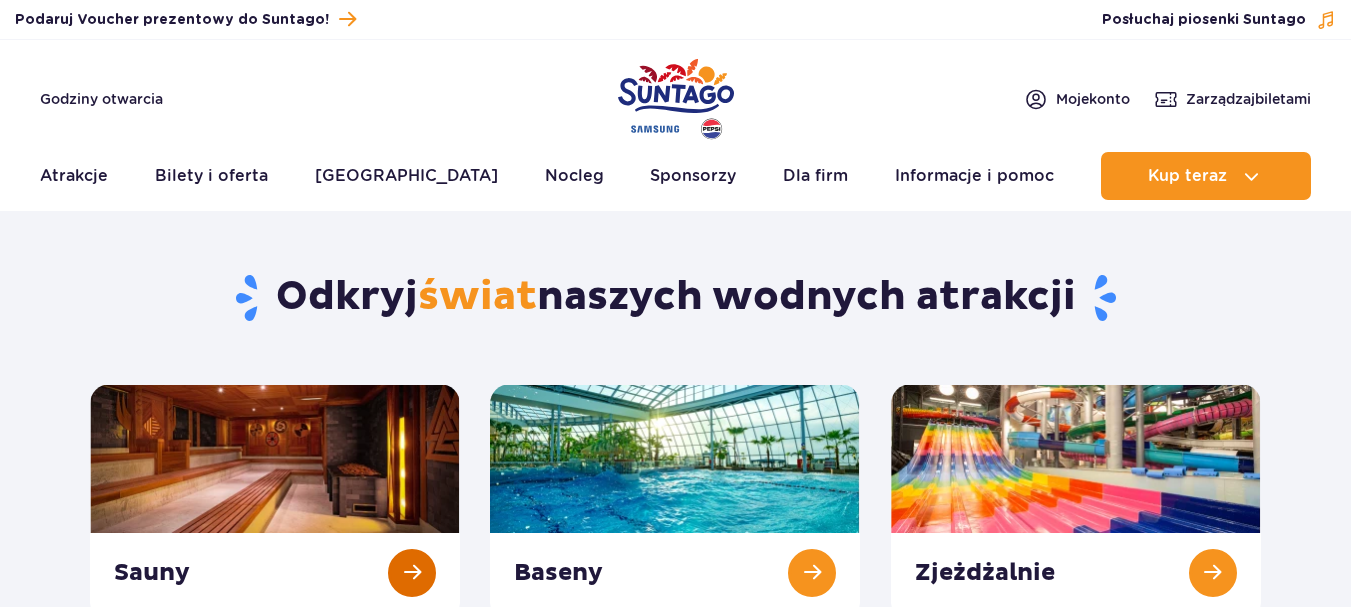 scroll, scrollTop: 0, scrollLeft: 0, axis: both 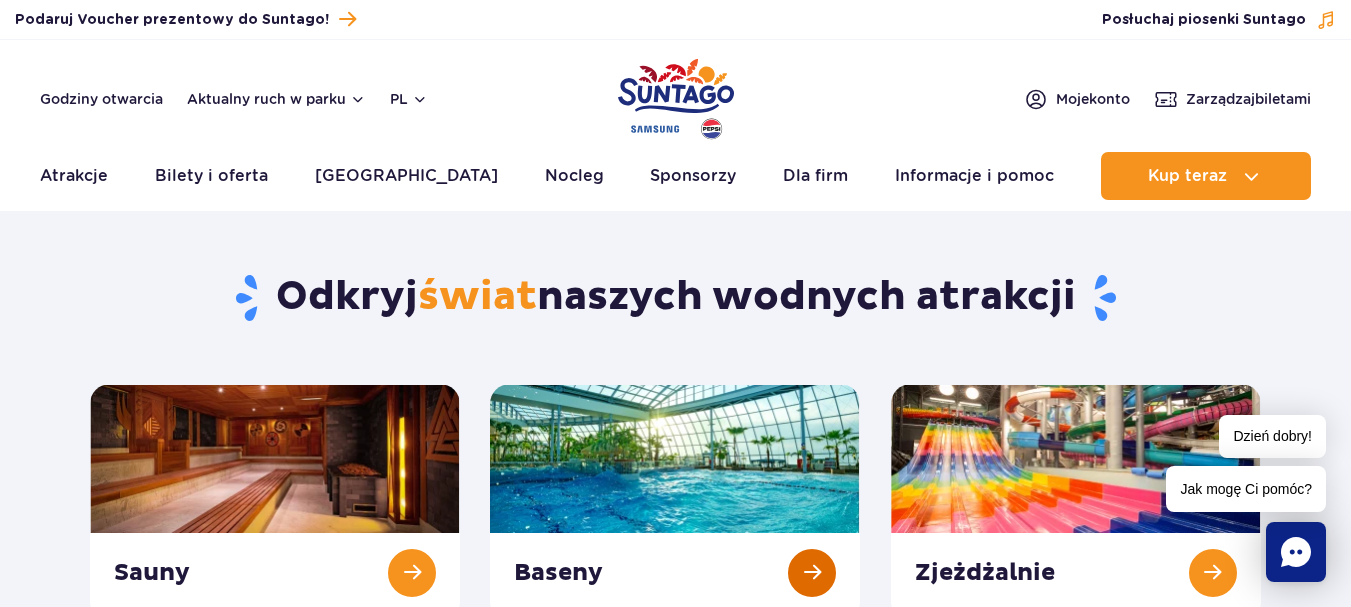 click at bounding box center [675, 498] 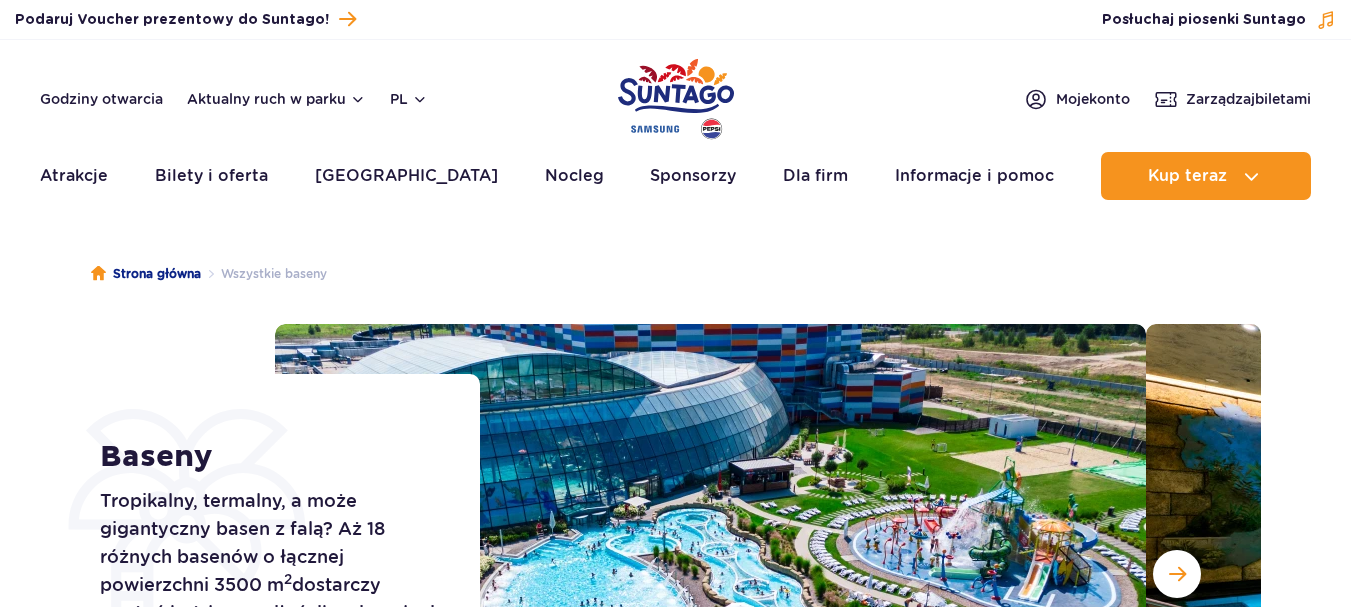scroll, scrollTop: 0, scrollLeft: 0, axis: both 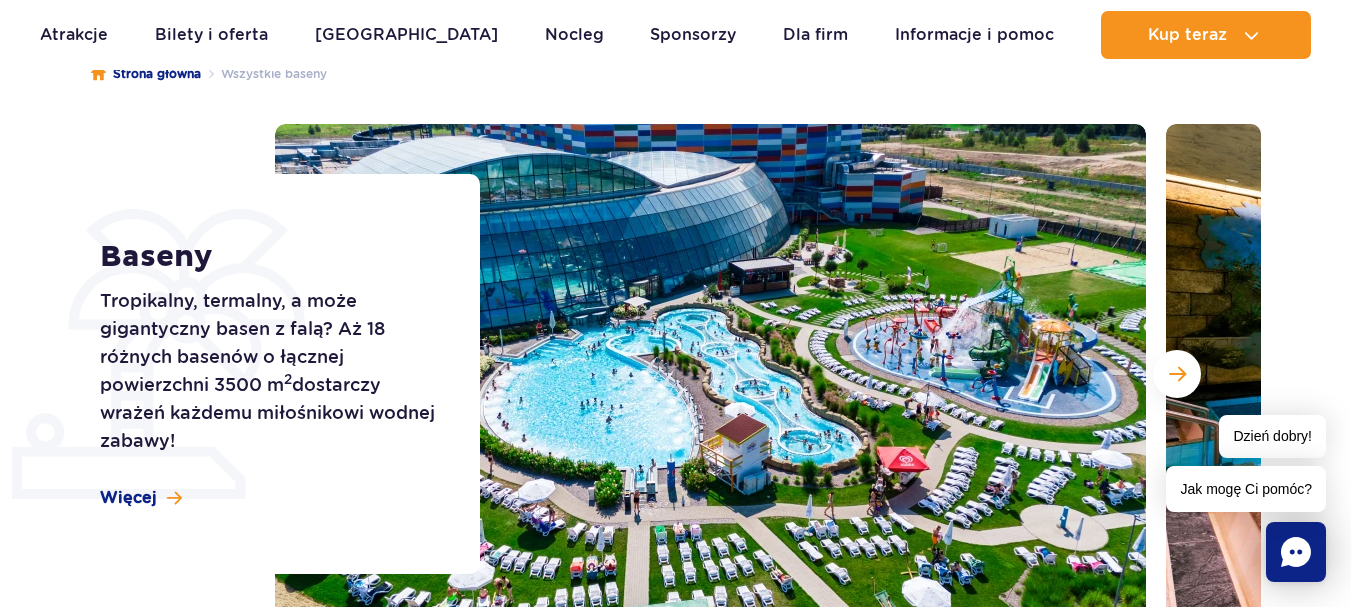 click at bounding box center [710, 374] 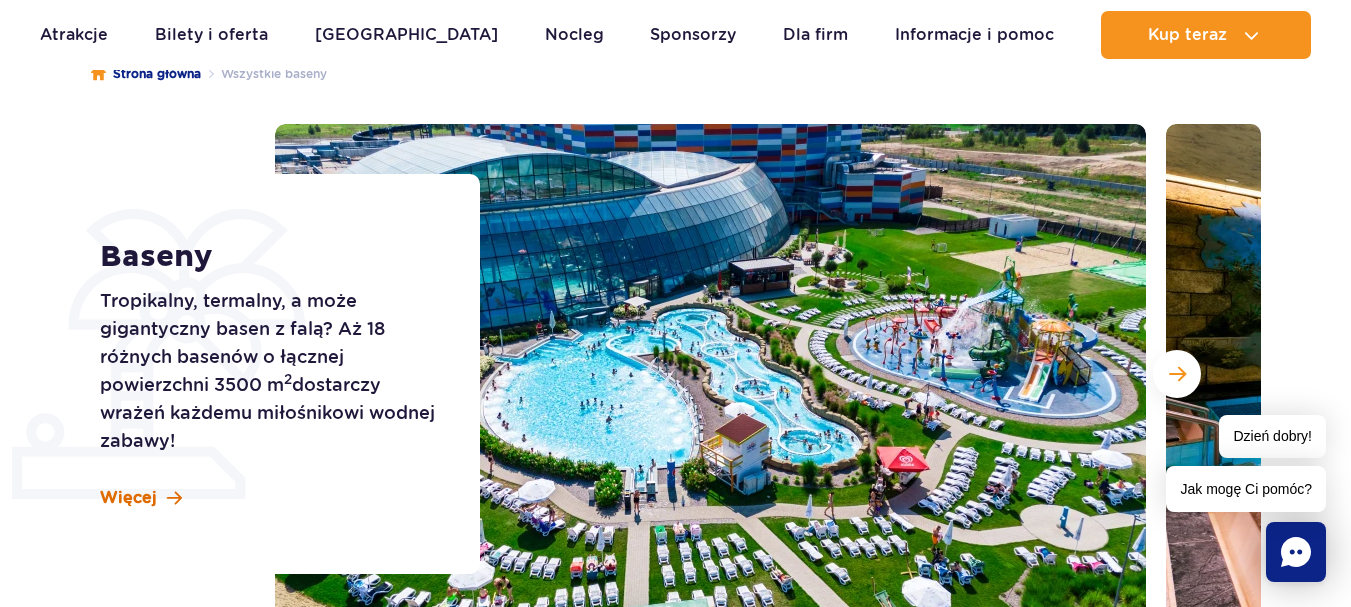 click on "Więcej" at bounding box center [128, 498] 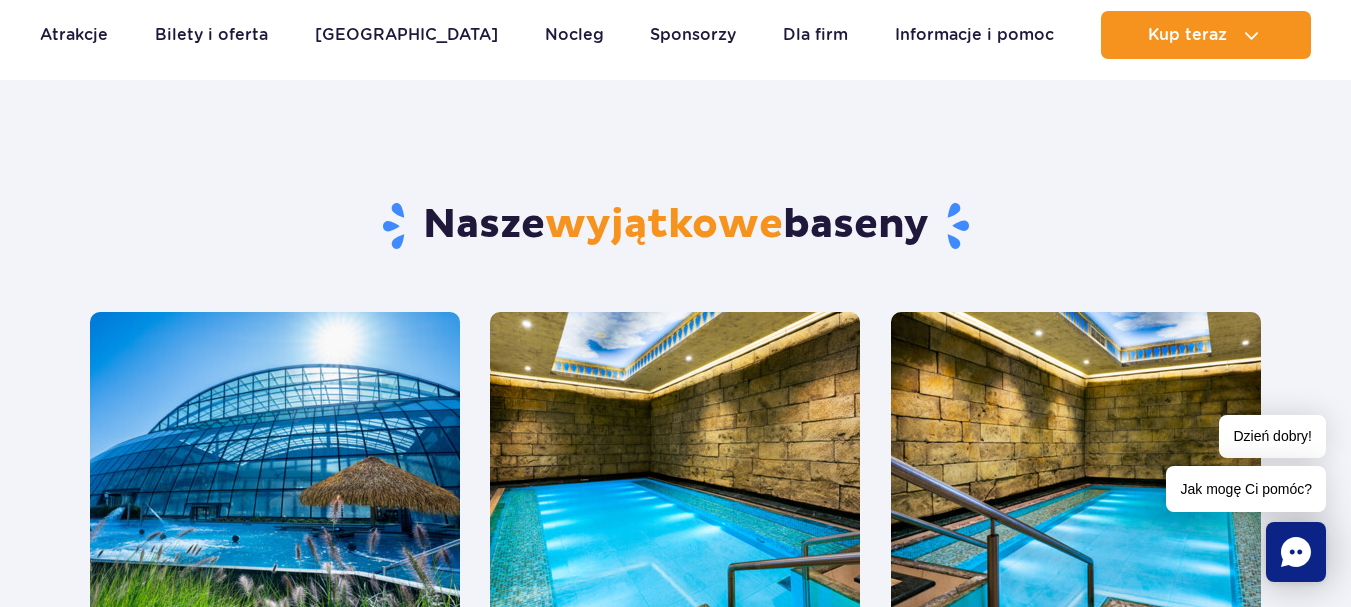 scroll, scrollTop: 888, scrollLeft: 0, axis: vertical 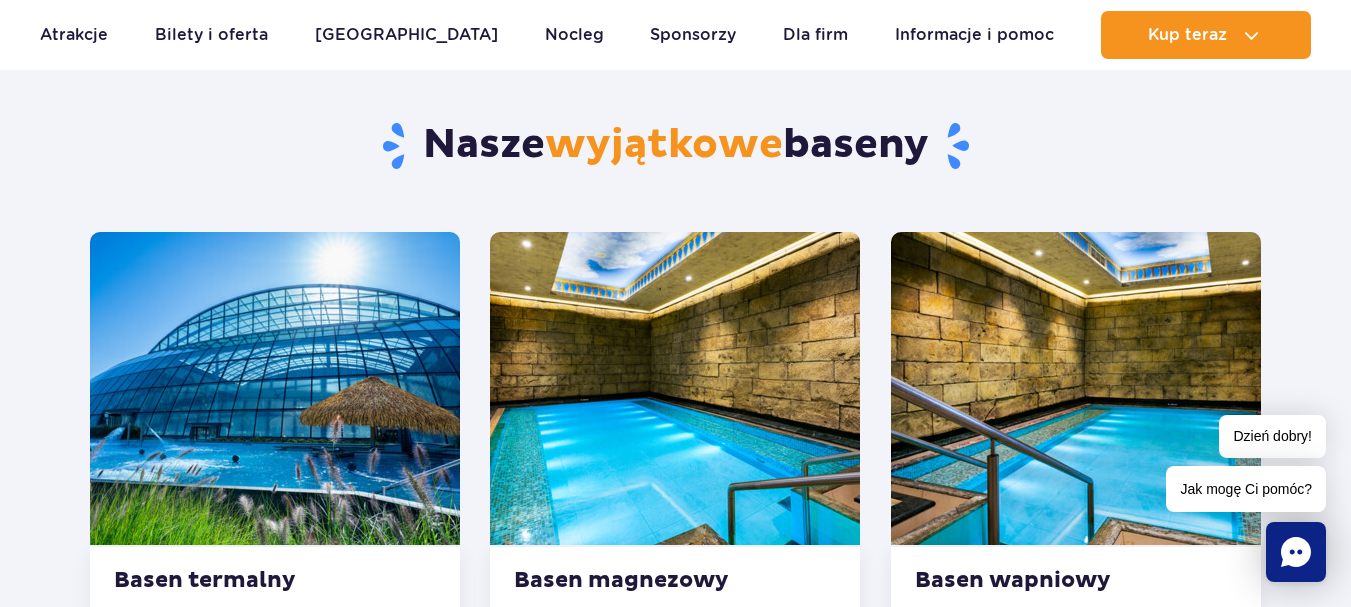 click at bounding box center (275, 388) 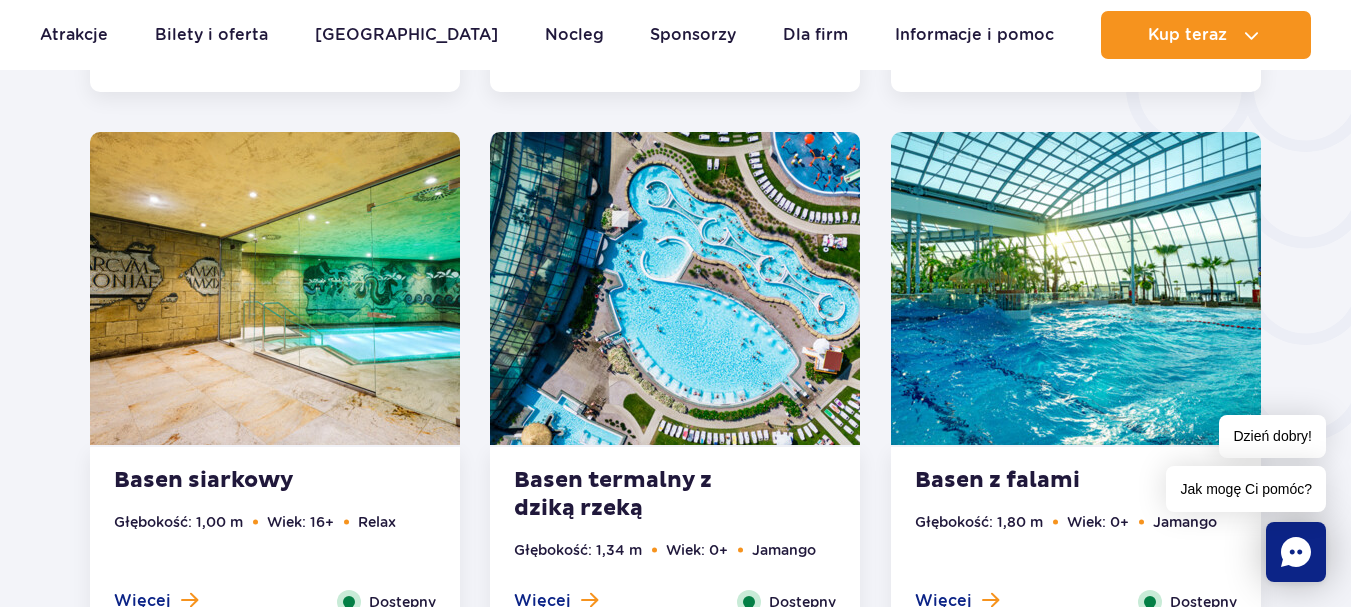 scroll, scrollTop: 3255, scrollLeft: 0, axis: vertical 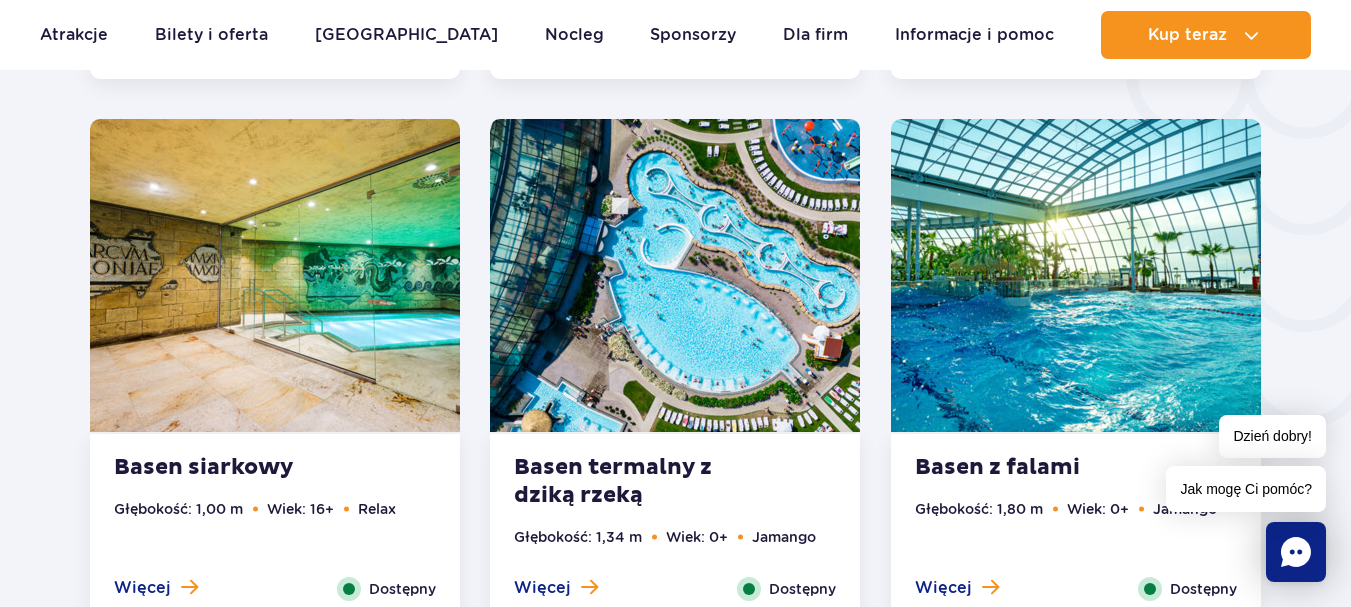 click at bounding box center (675, 275) 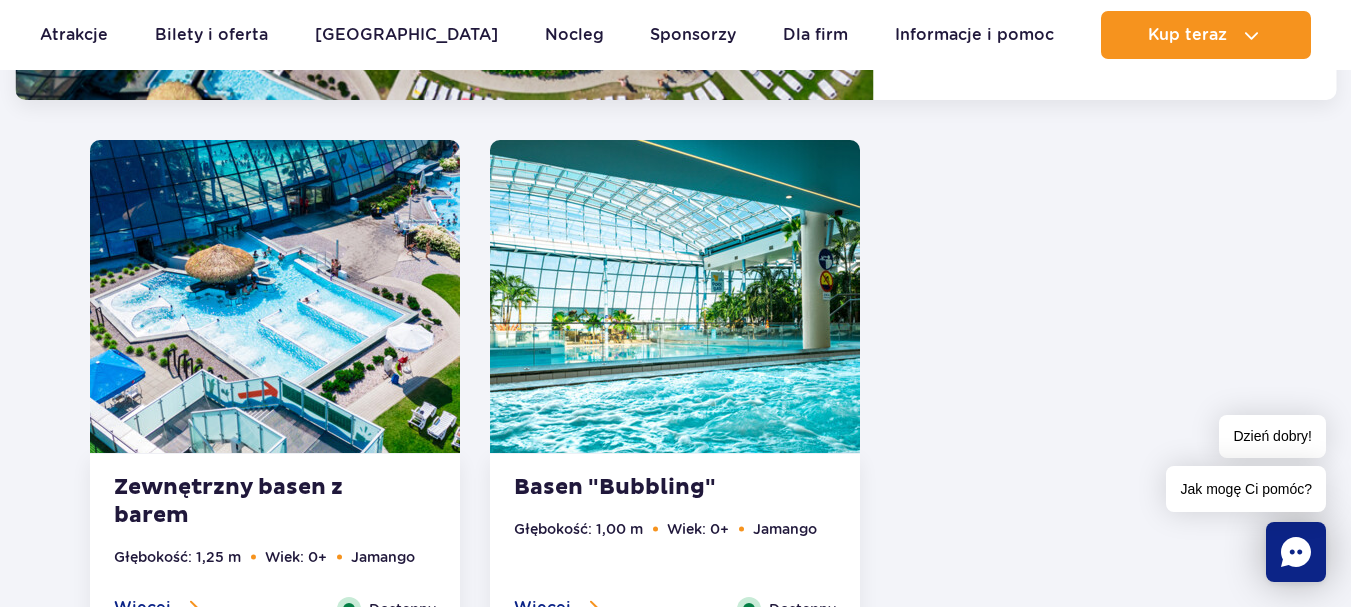 scroll, scrollTop: 3804, scrollLeft: 0, axis: vertical 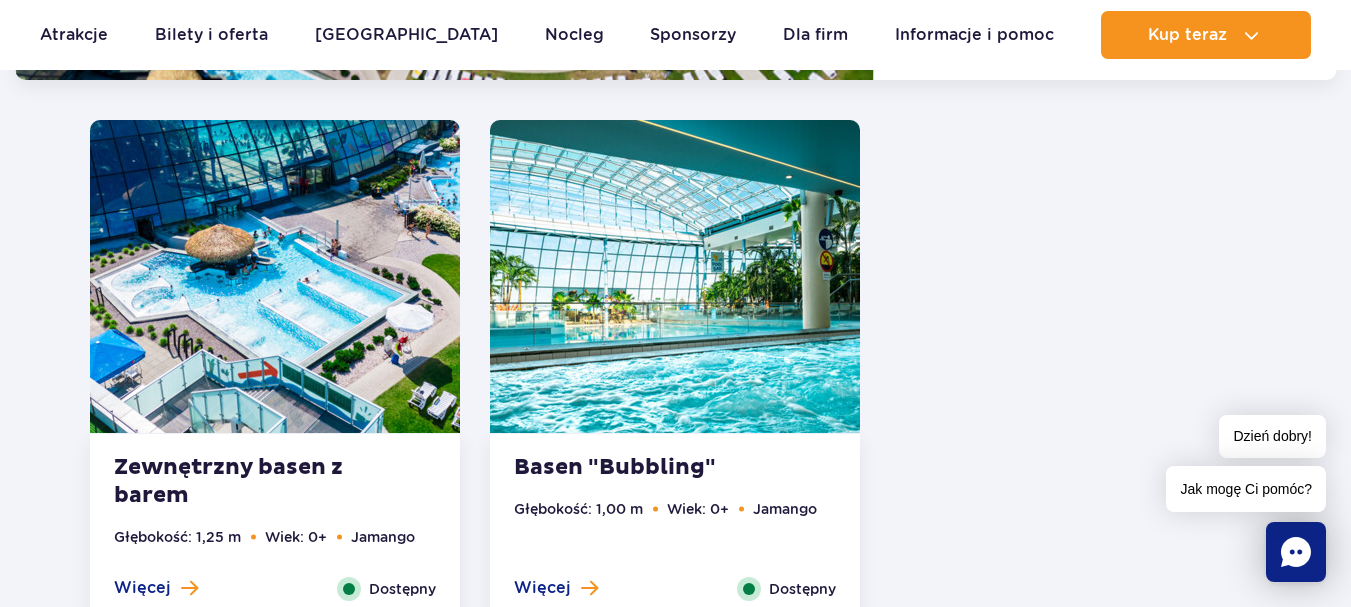 click at bounding box center (275, 276) 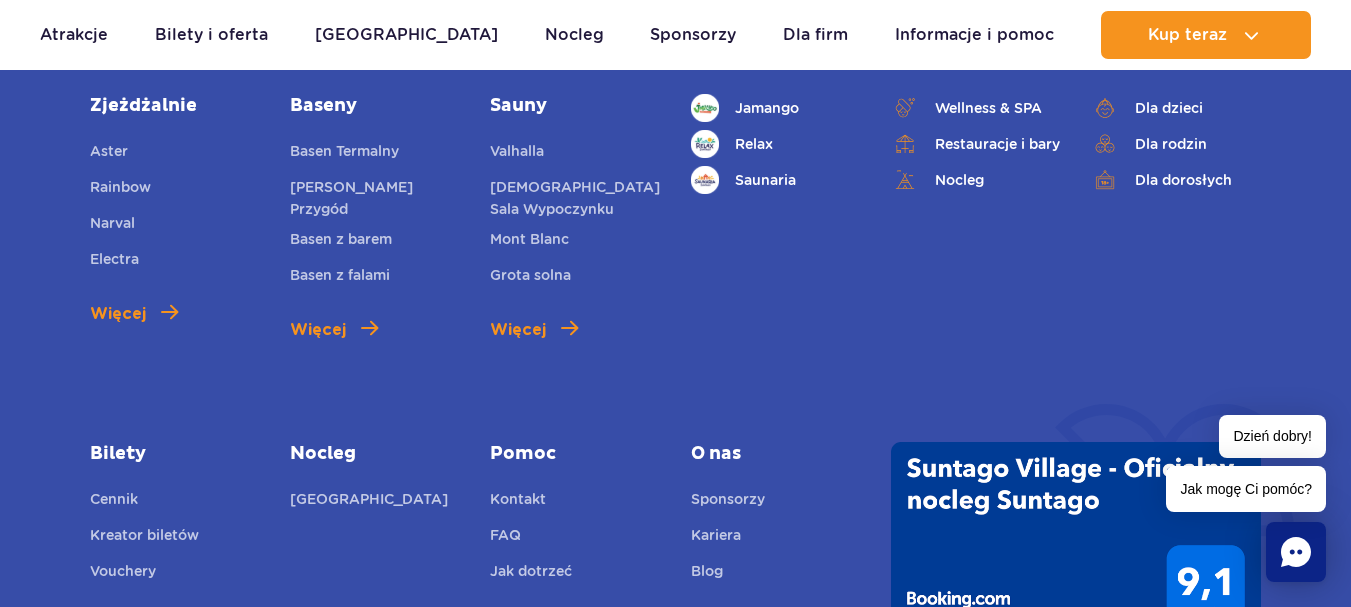scroll, scrollTop: 6553, scrollLeft: 0, axis: vertical 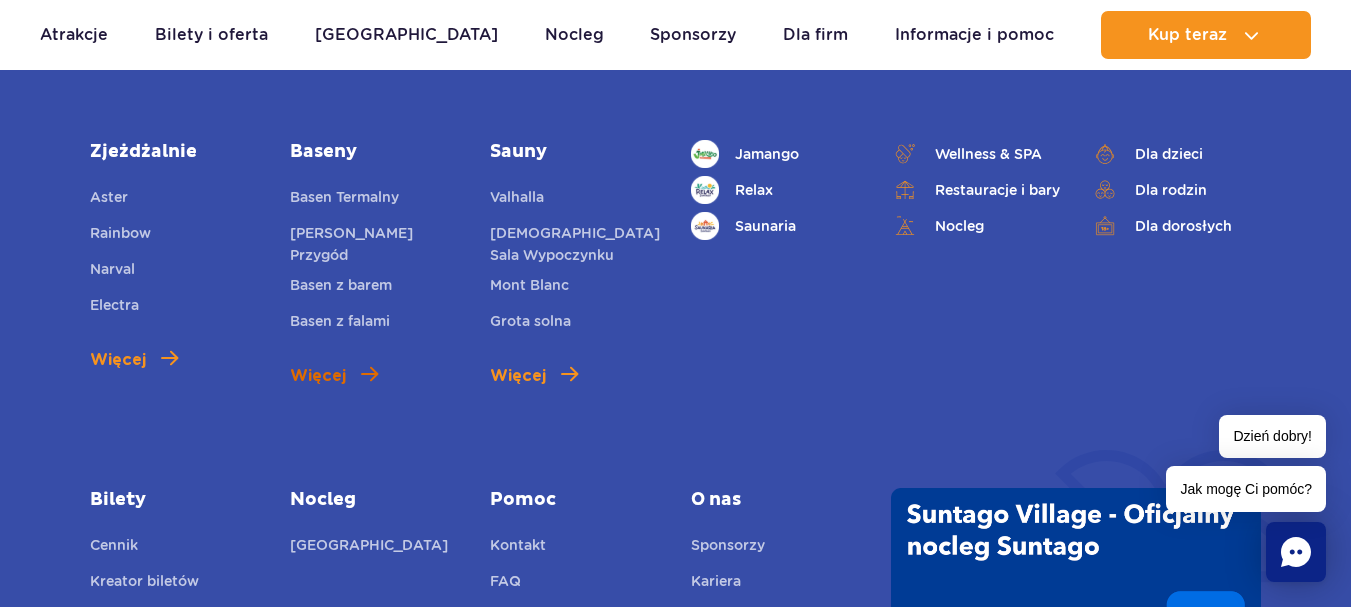 click on "Więcej" at bounding box center (334, 376) 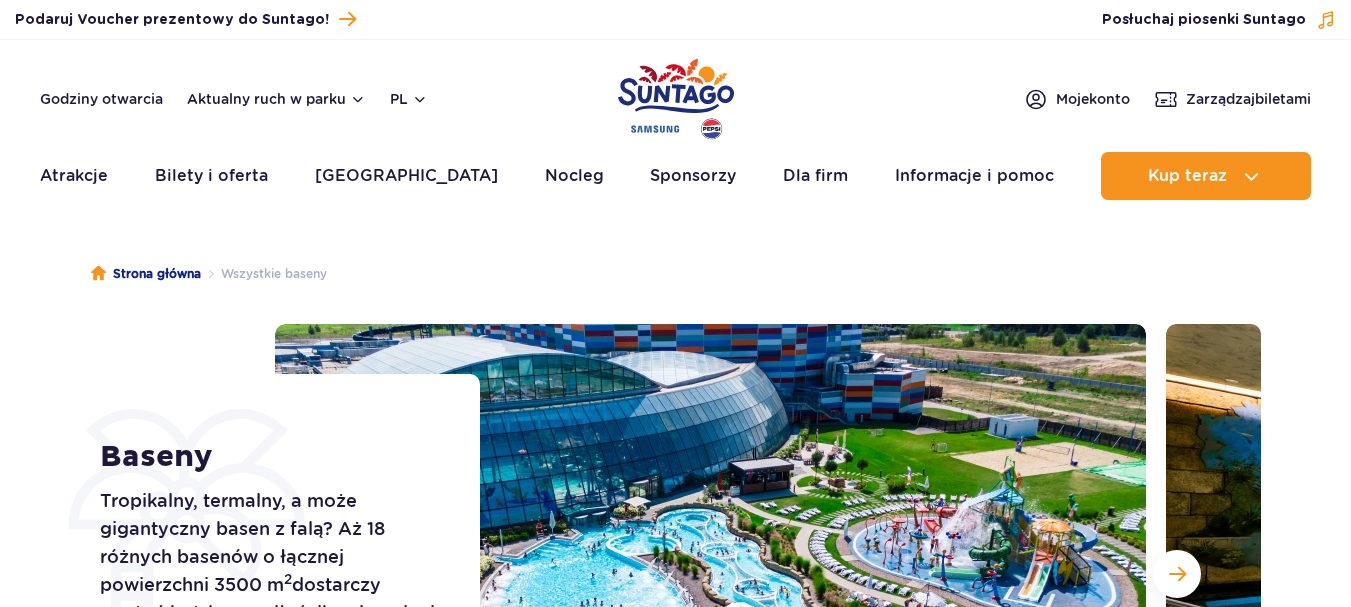 scroll, scrollTop: 0, scrollLeft: 0, axis: both 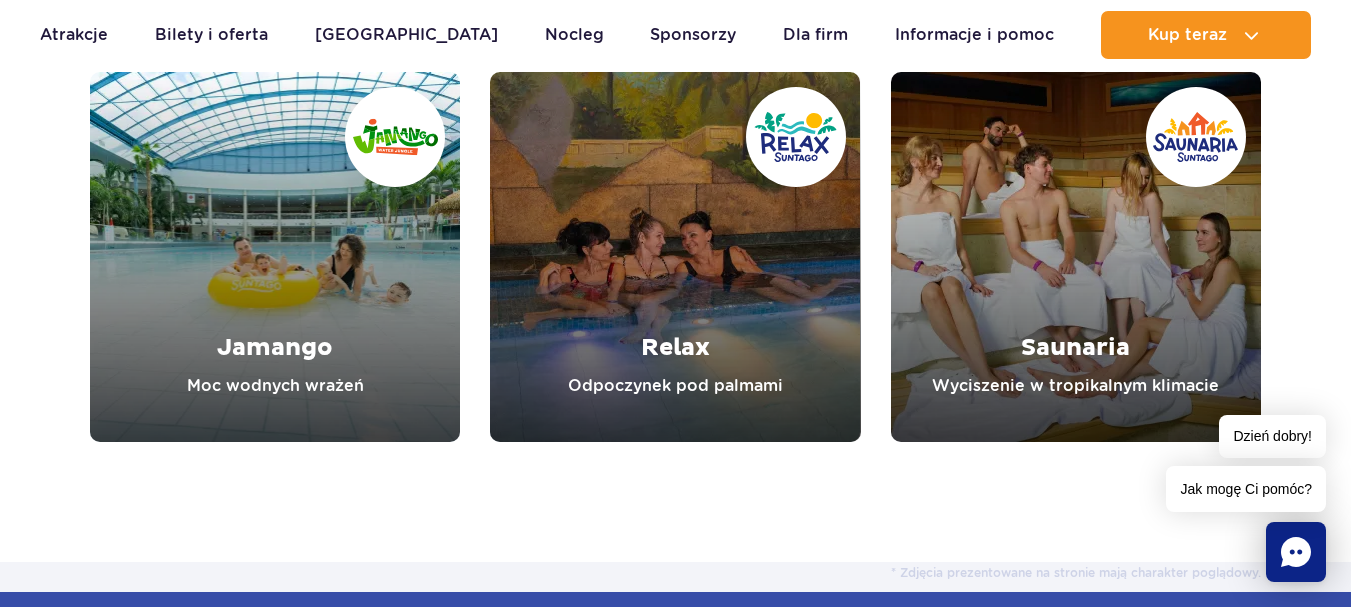 click at bounding box center (275, 257) 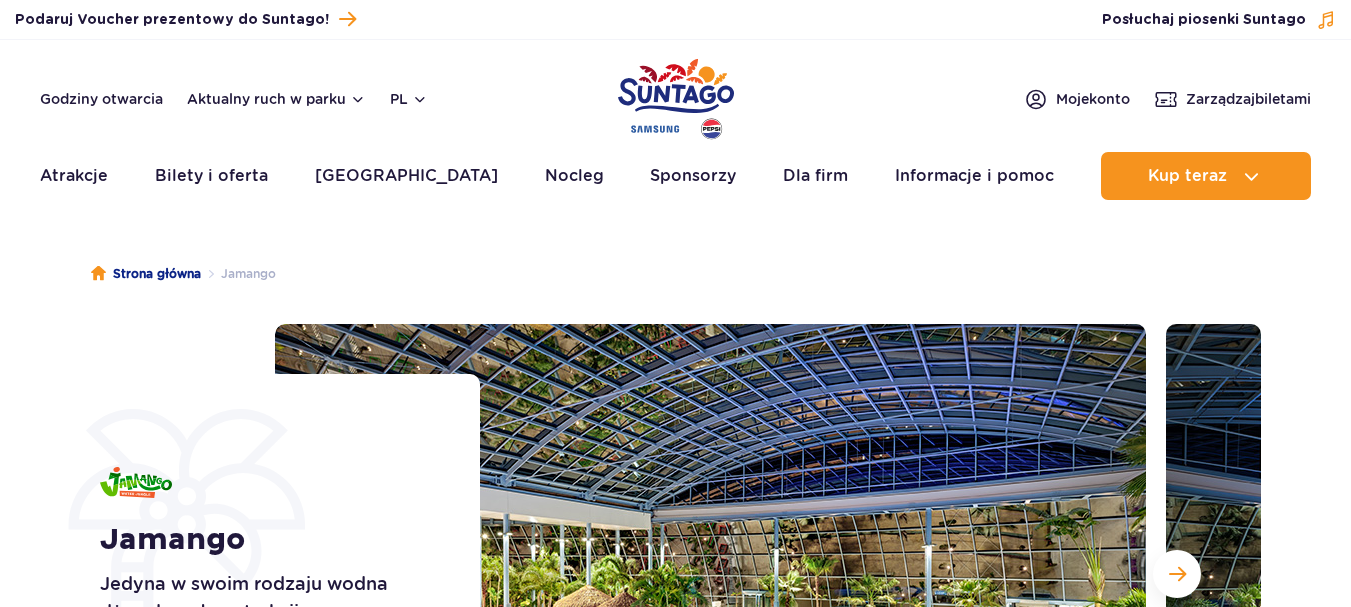 scroll, scrollTop: 0, scrollLeft: 0, axis: both 